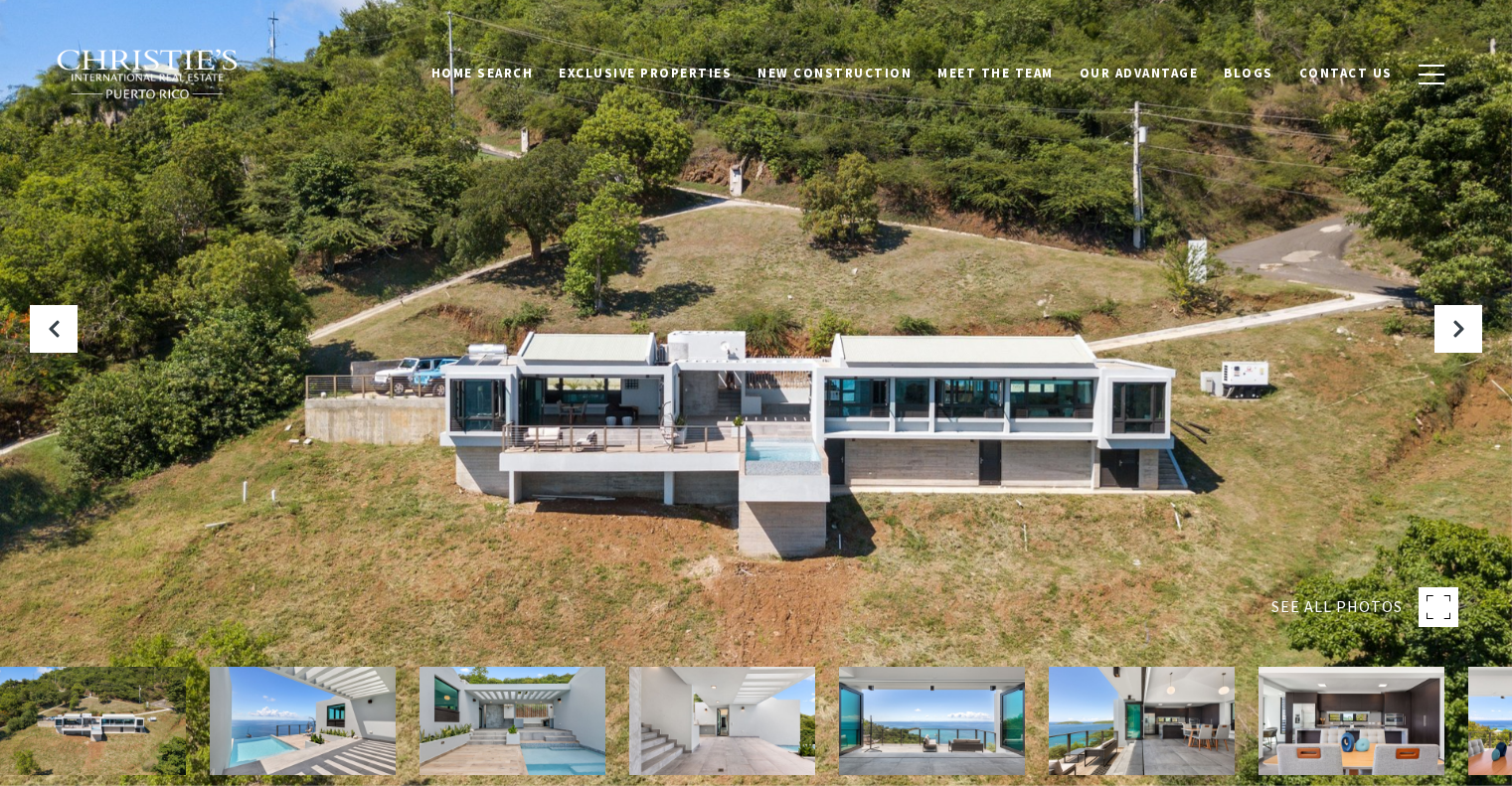 scroll, scrollTop: 0, scrollLeft: 0, axis: both 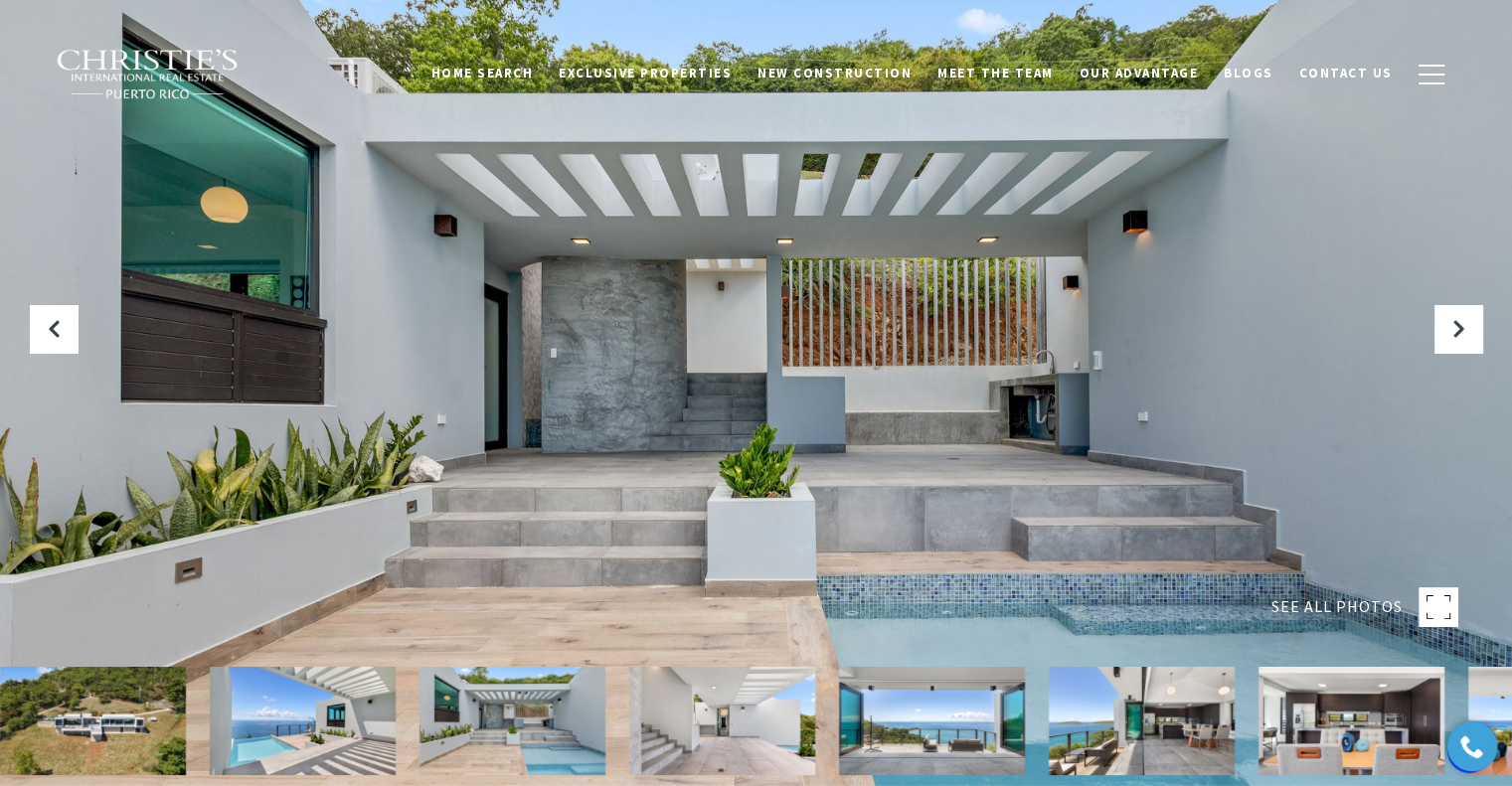 click at bounding box center (92, 720) 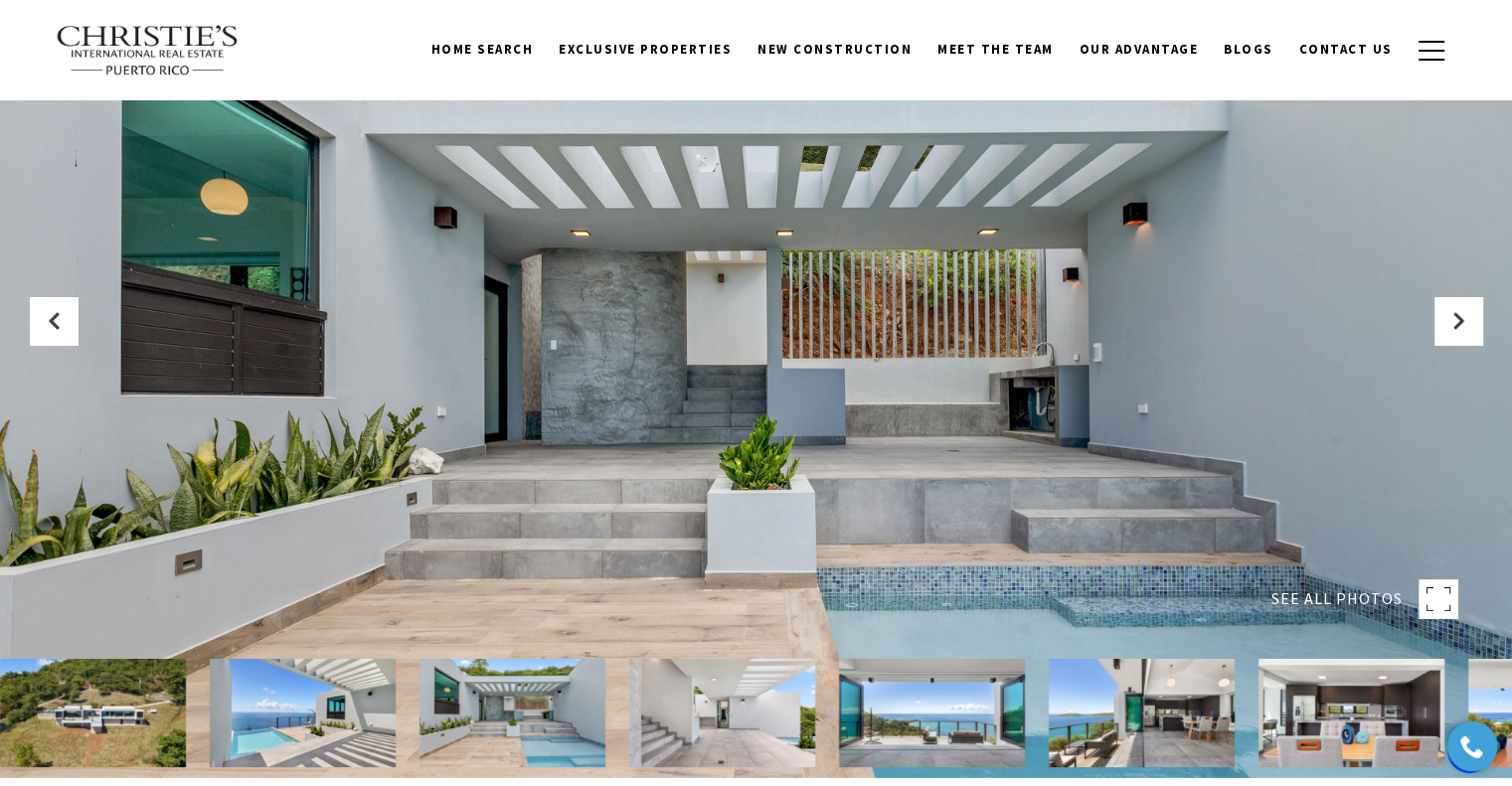 scroll, scrollTop: 0, scrollLeft: 0, axis: both 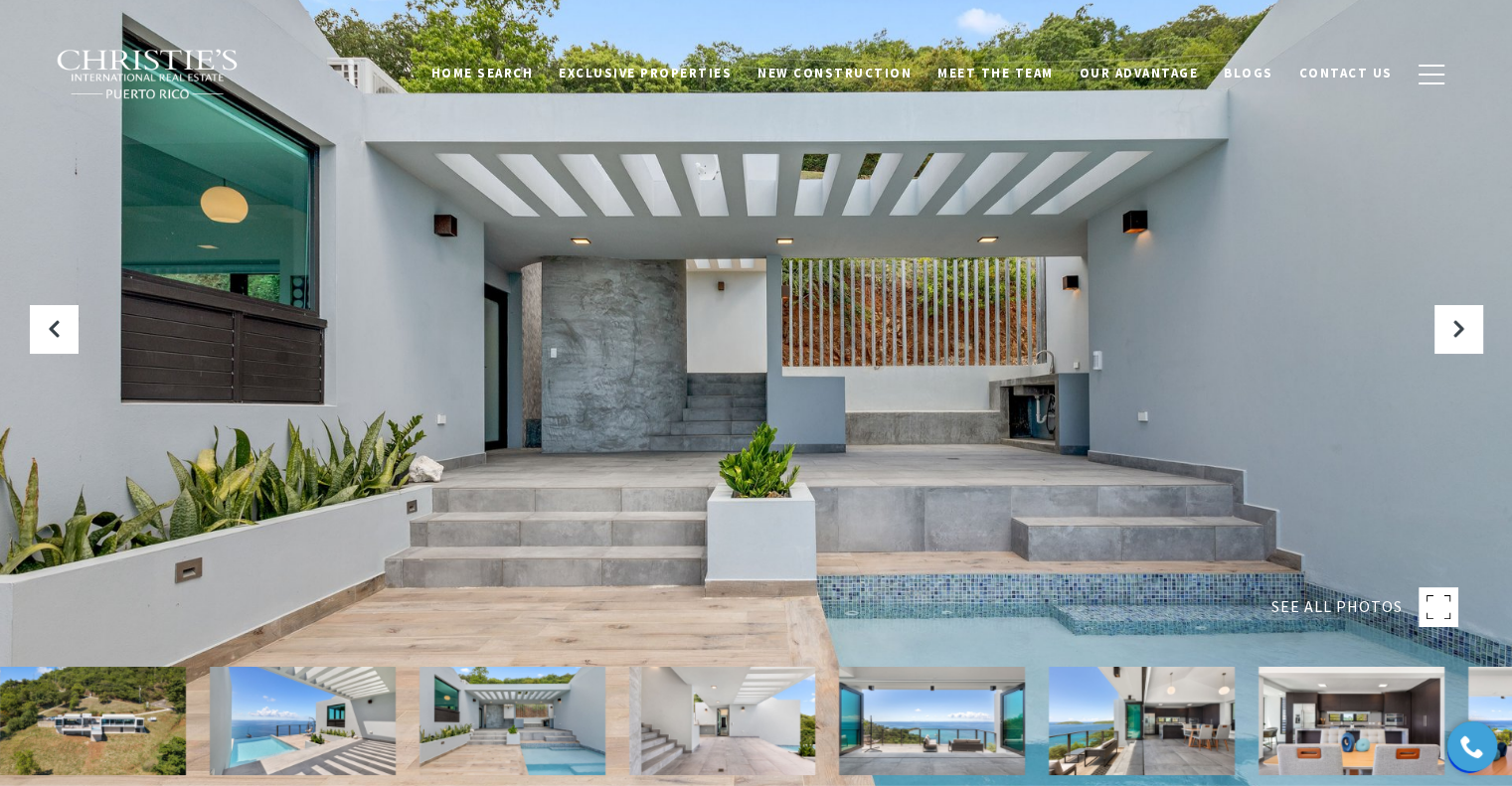 click on "SEE ALL PHOTOS" at bounding box center (1337, 607) 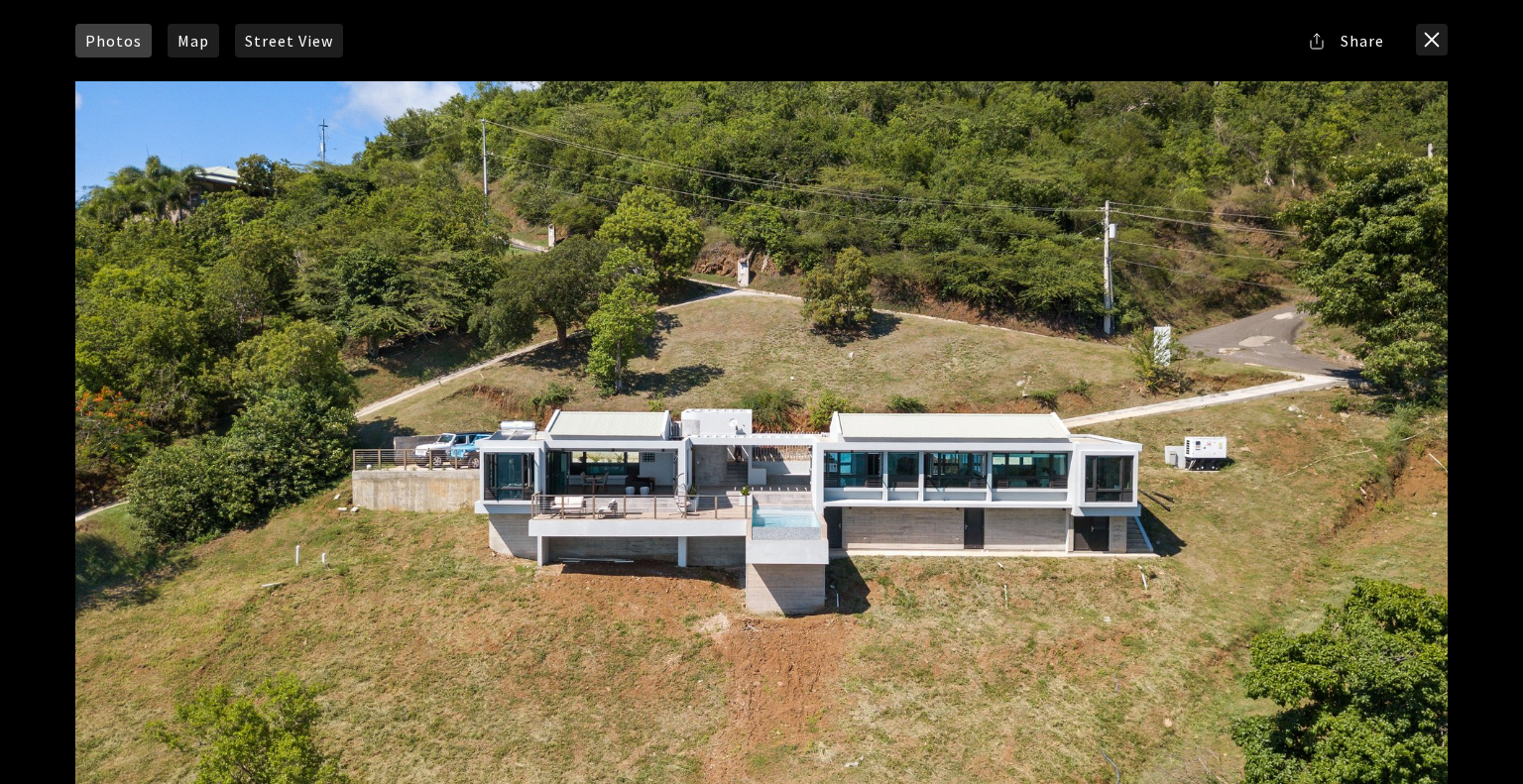 click 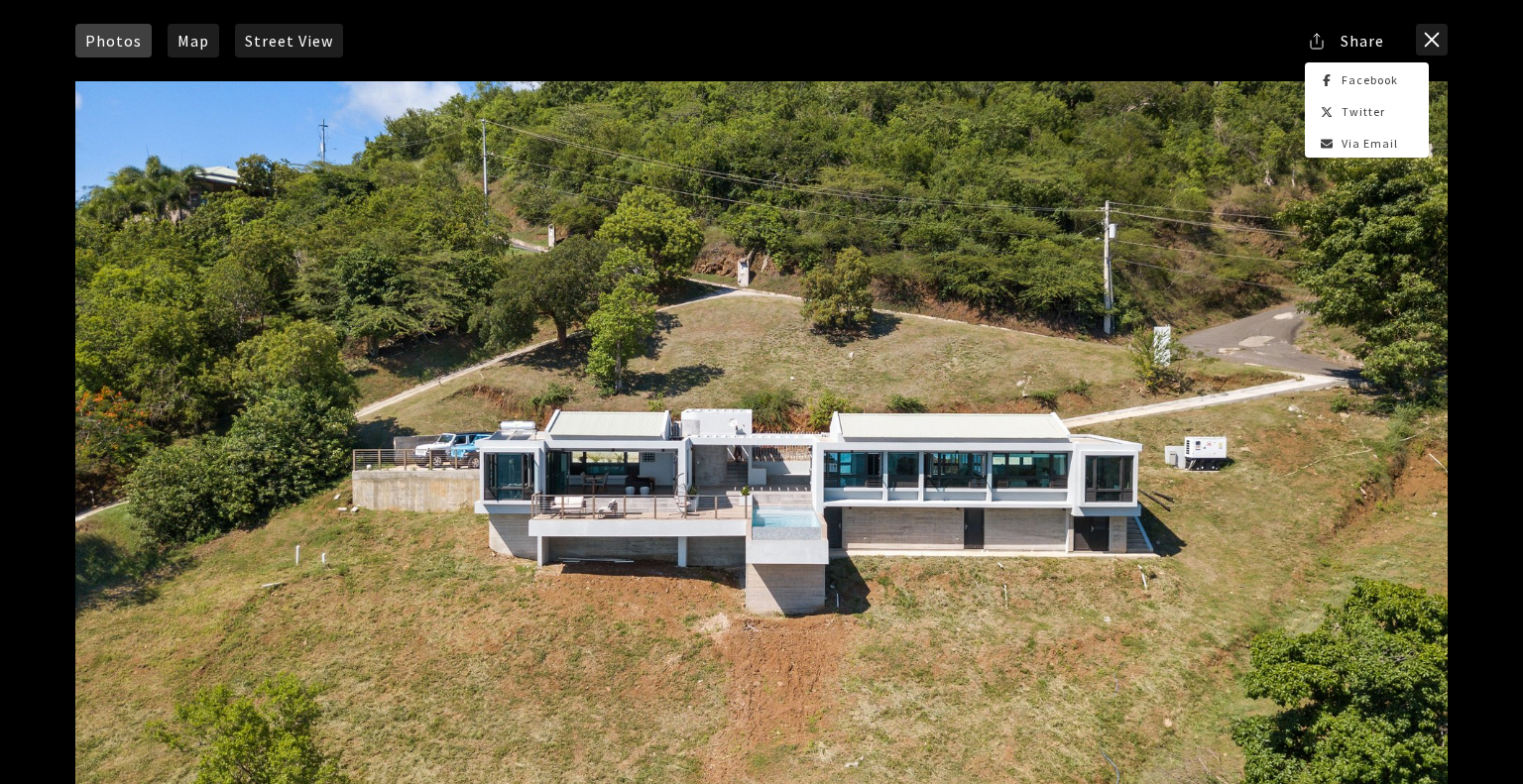 click on "Photos" at bounding box center [113, 41] 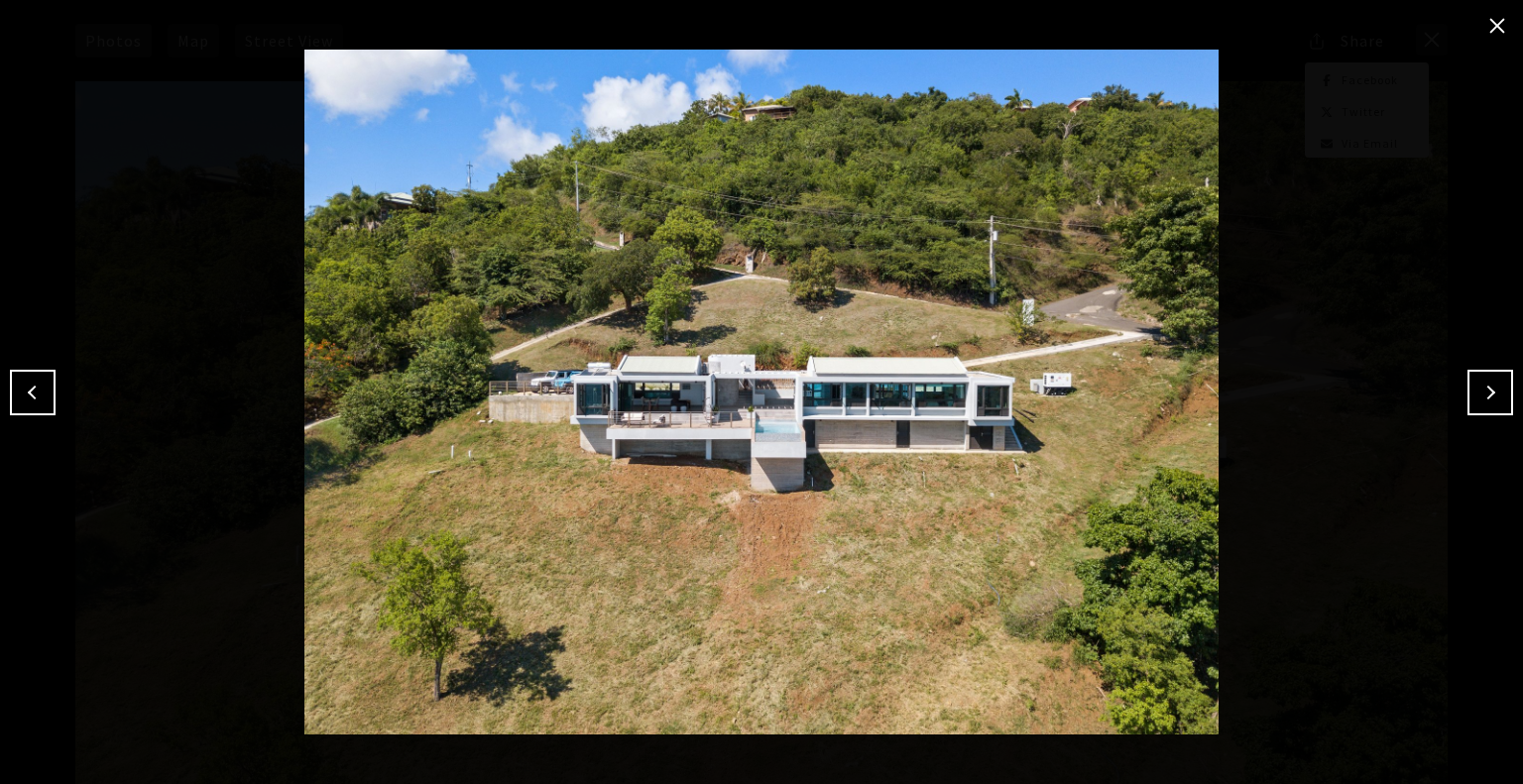 click at bounding box center [1490, 392] 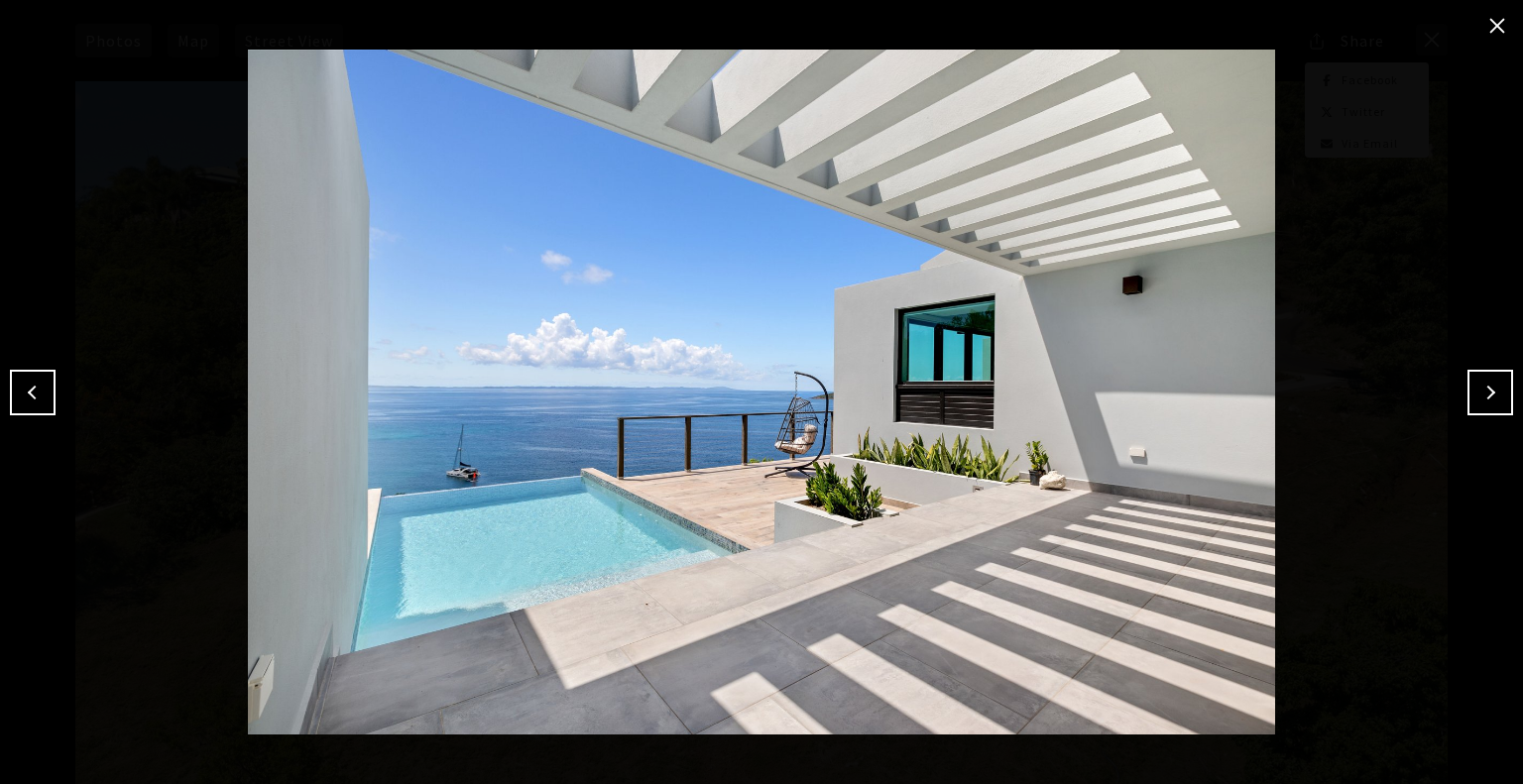 click at bounding box center [762, 392] 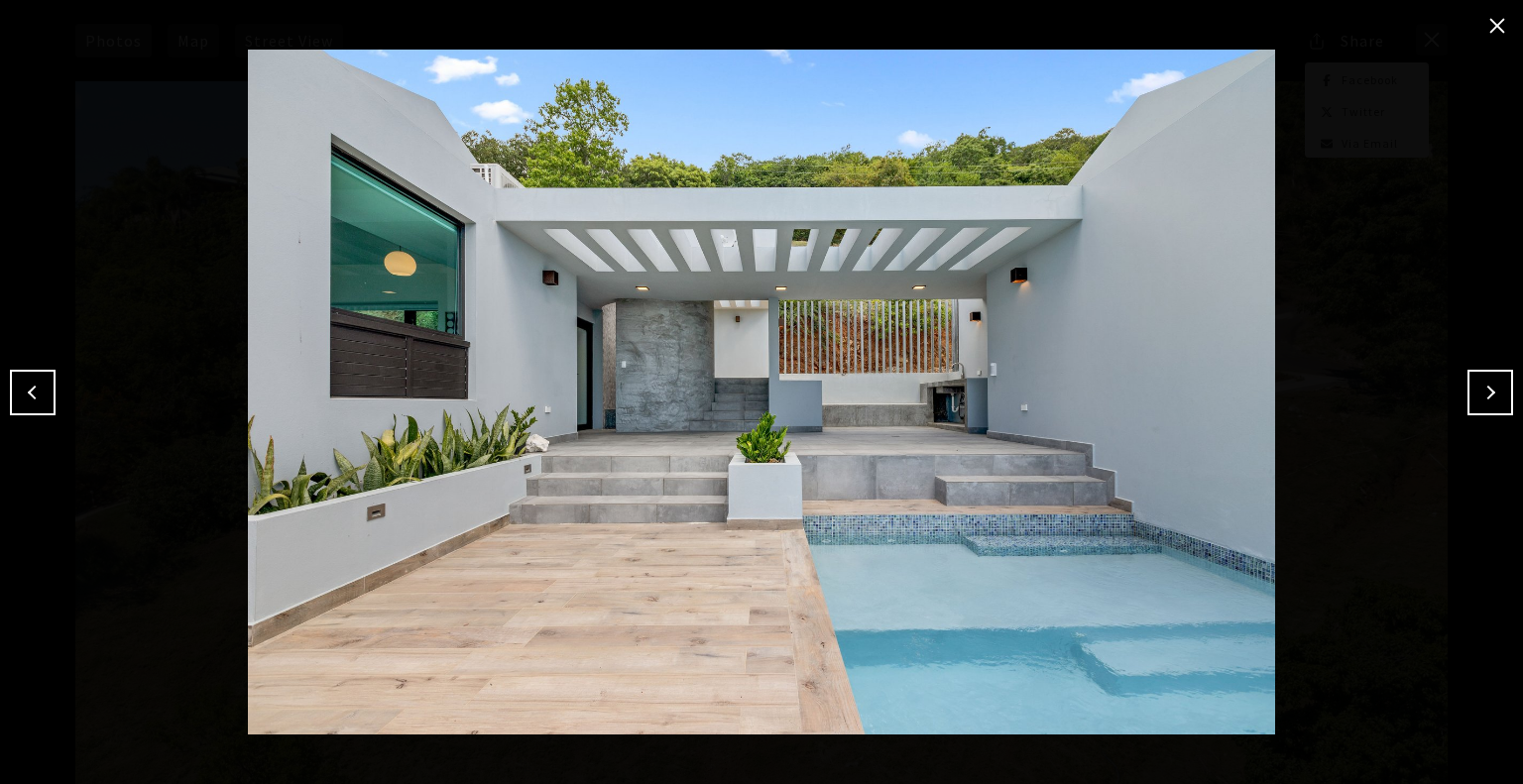 click at bounding box center [1490, 392] 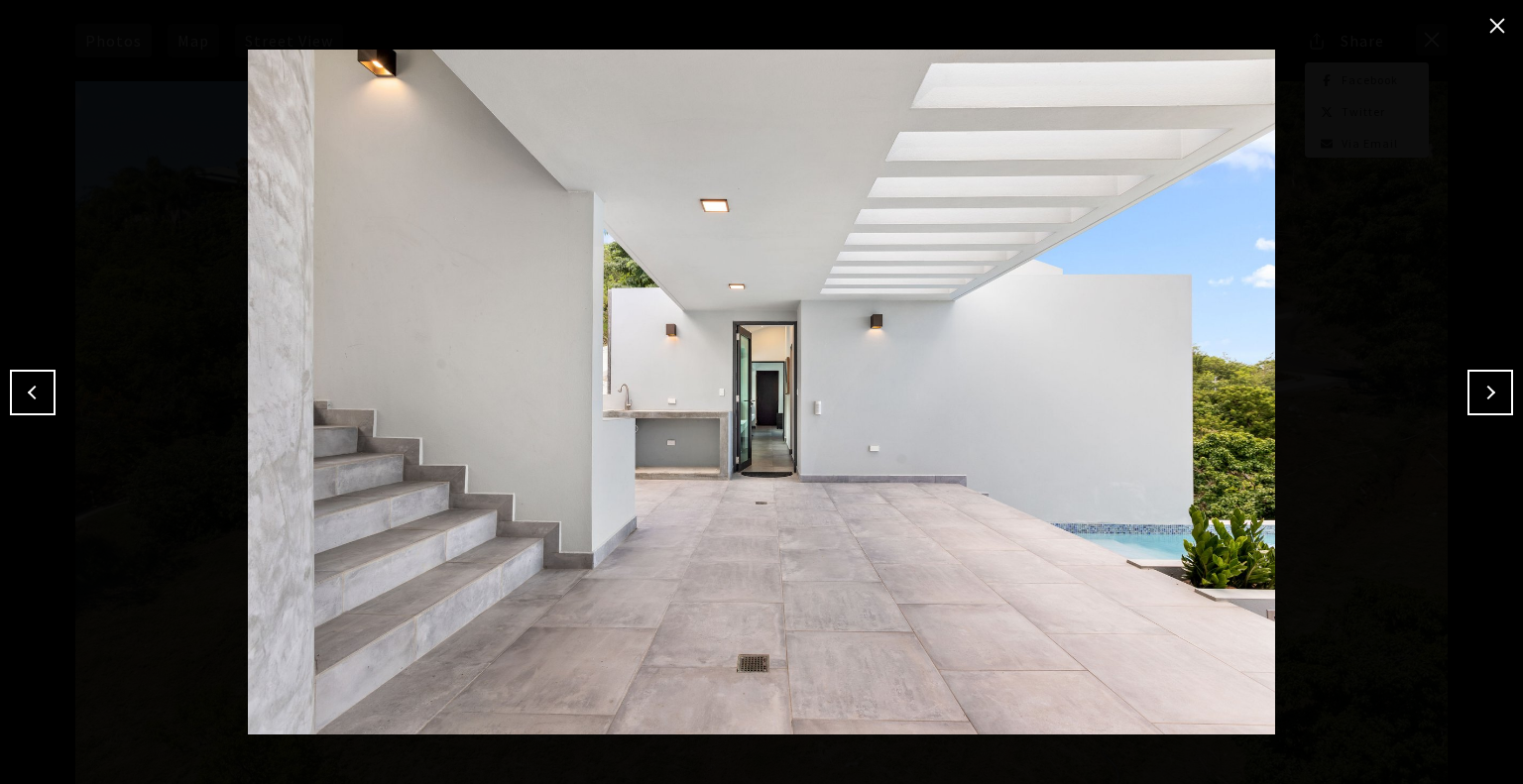 click at bounding box center (1490, 392) 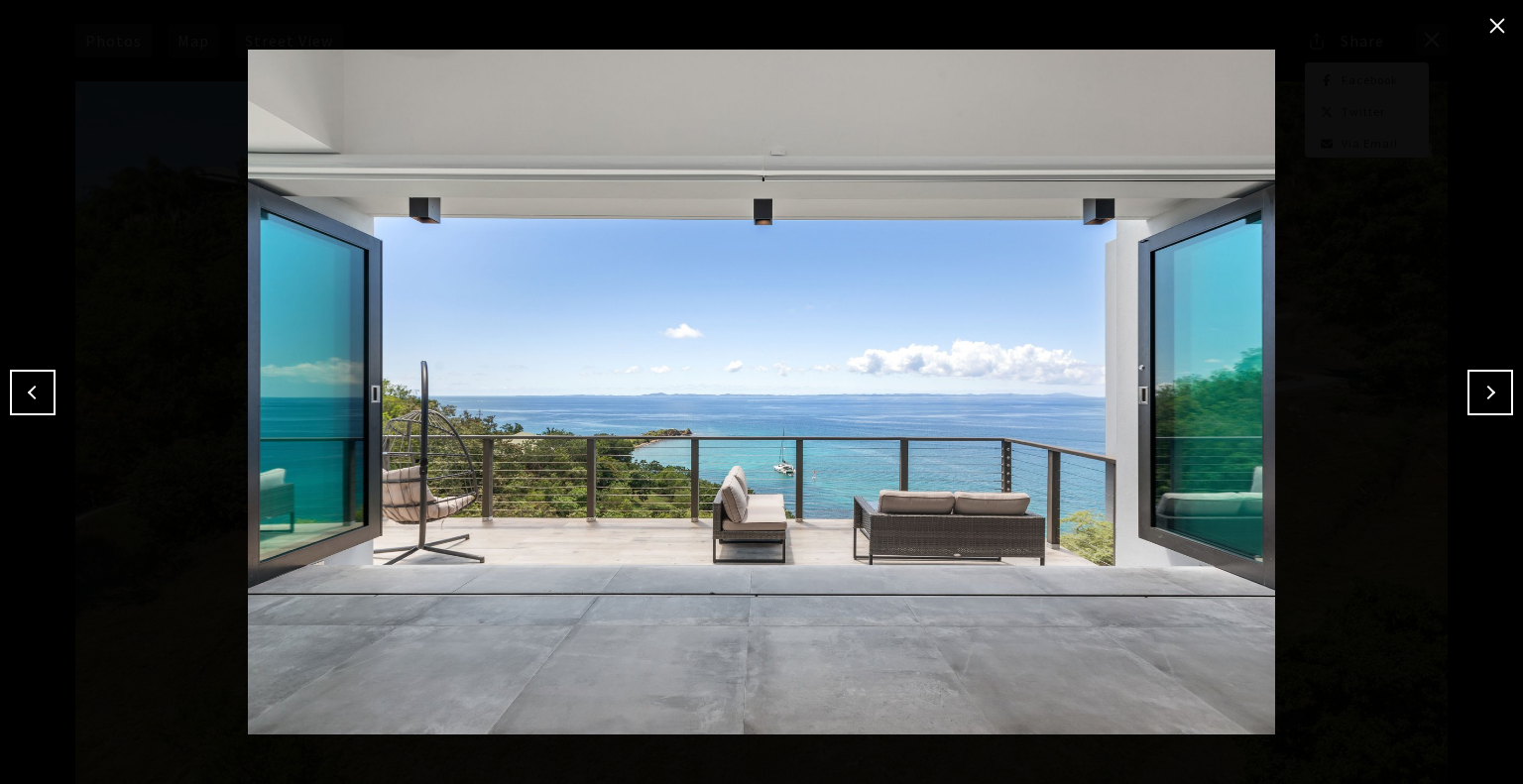 click at bounding box center (1490, 392) 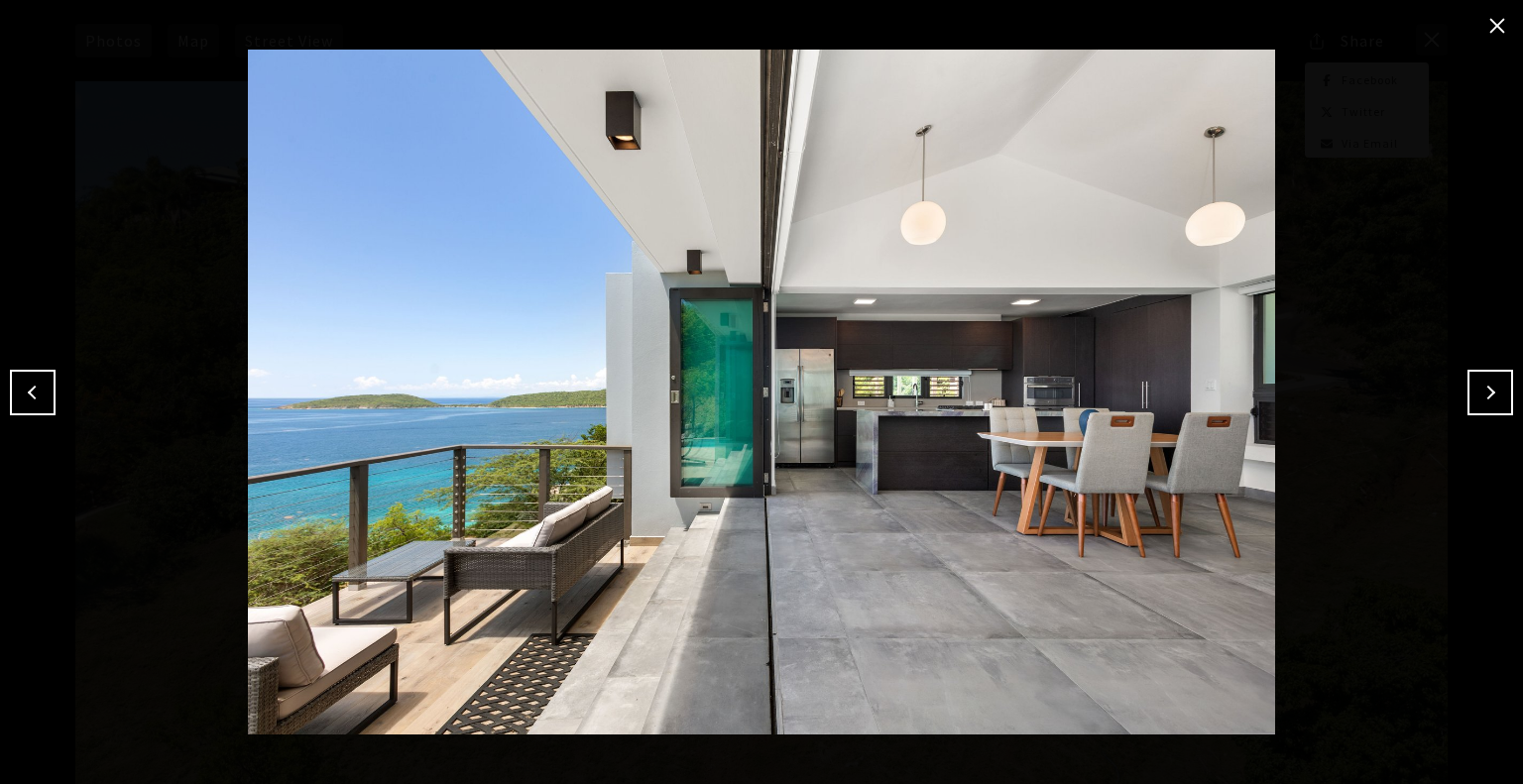 drag, startPoint x: 1486, startPoint y: 402, endPoint x: 1475, endPoint y: 364, distance: 39.5601 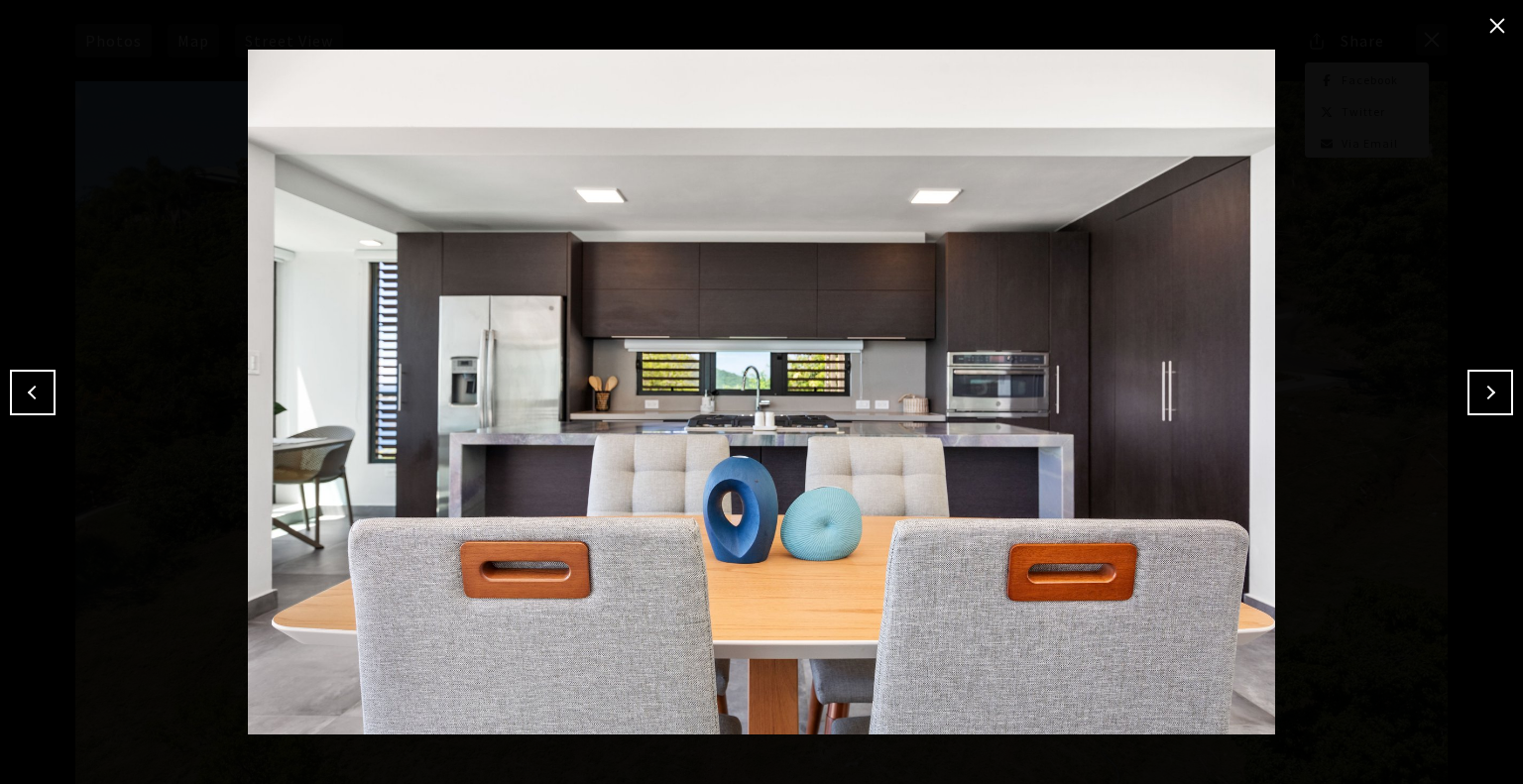 click at bounding box center (1490, 392) 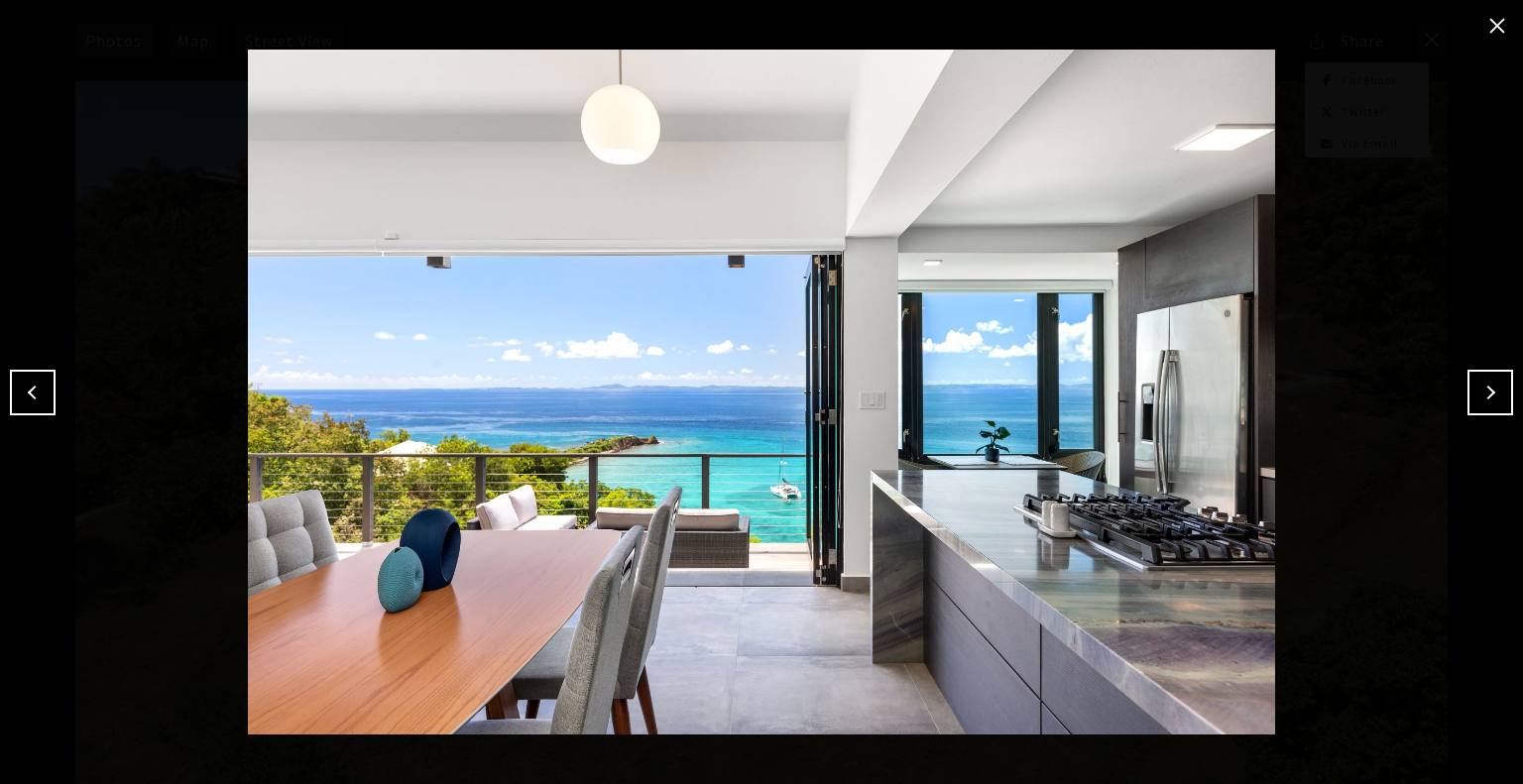 click at bounding box center (1490, 392) 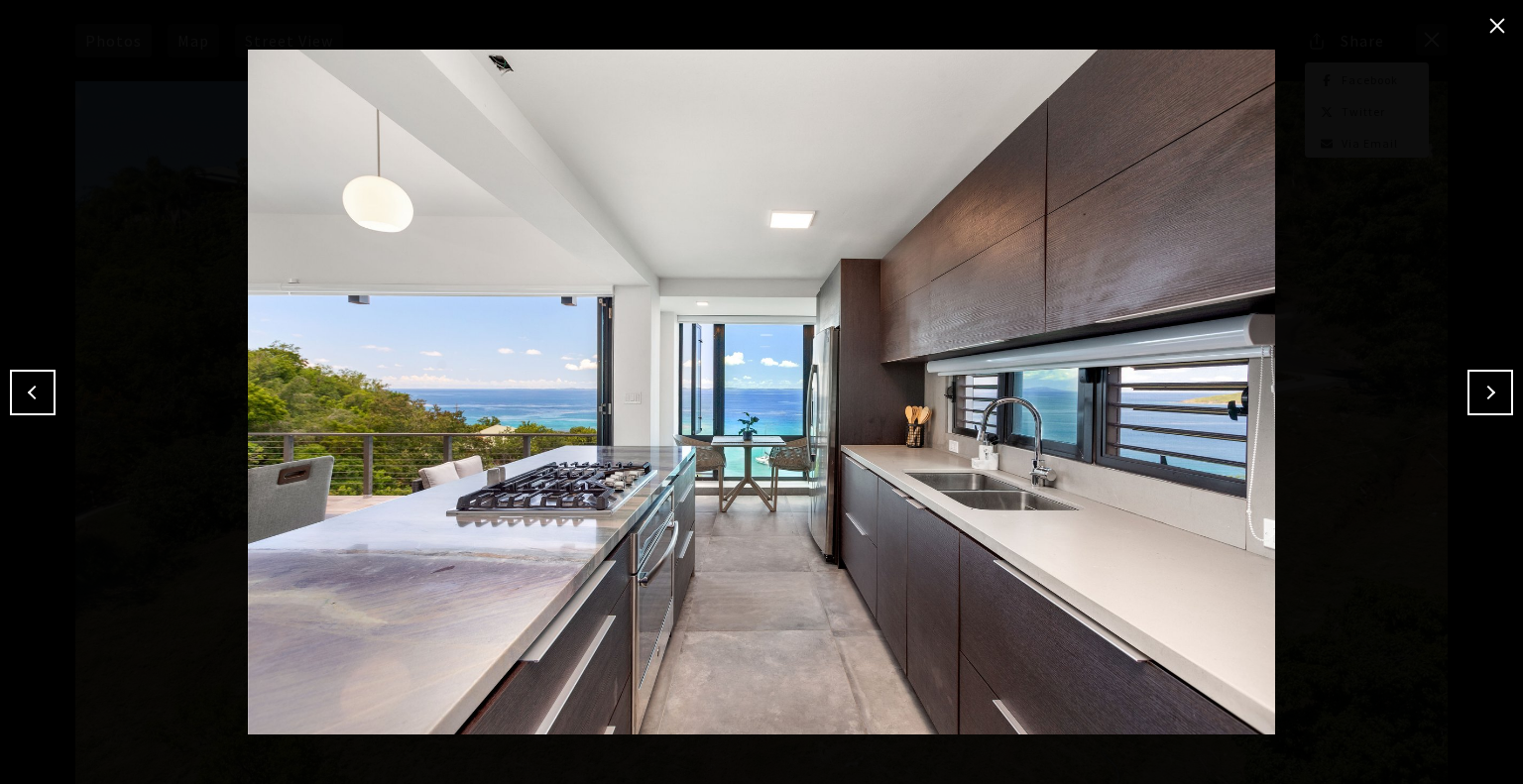 click at bounding box center (1490, 392) 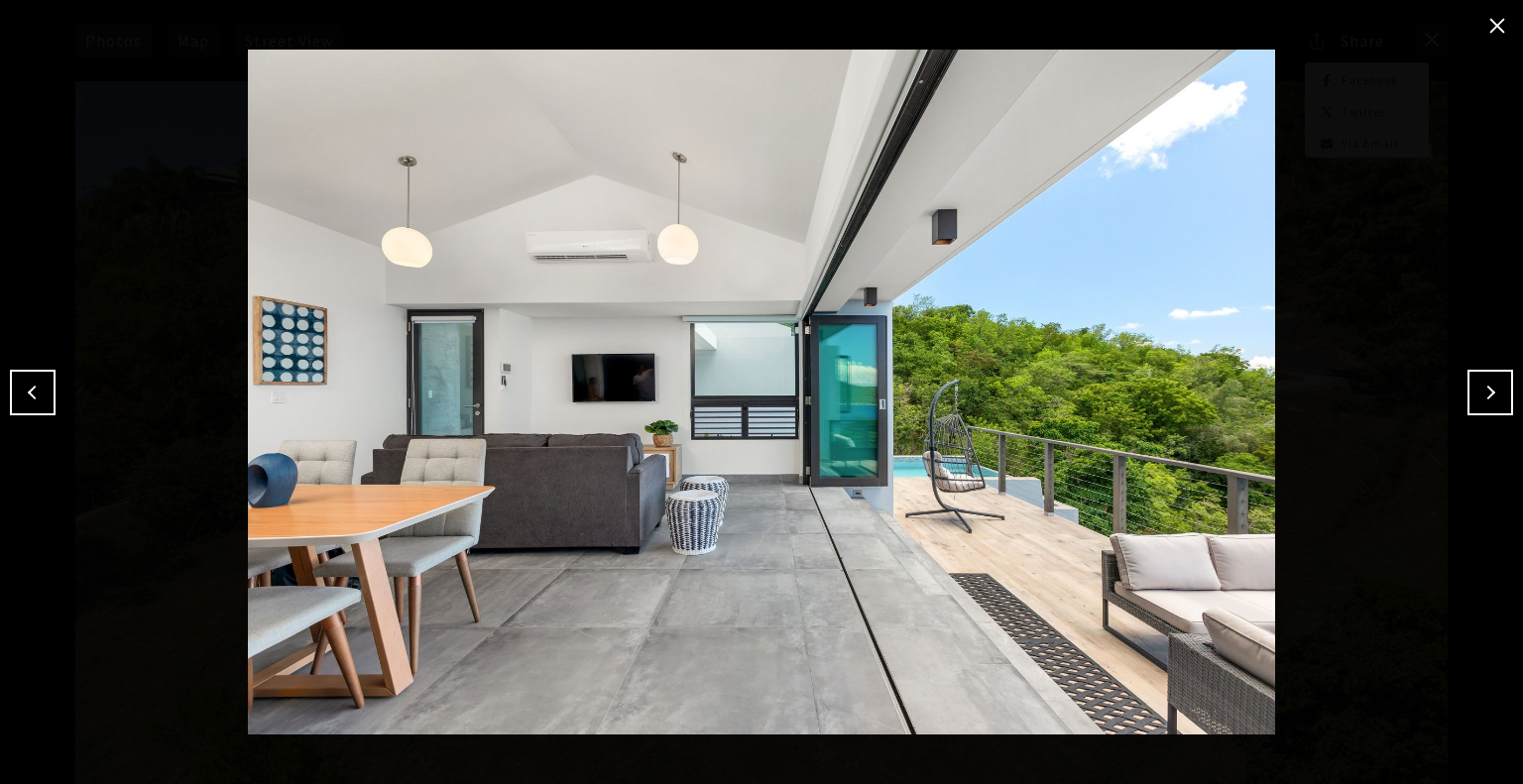 click at bounding box center (1490, 392) 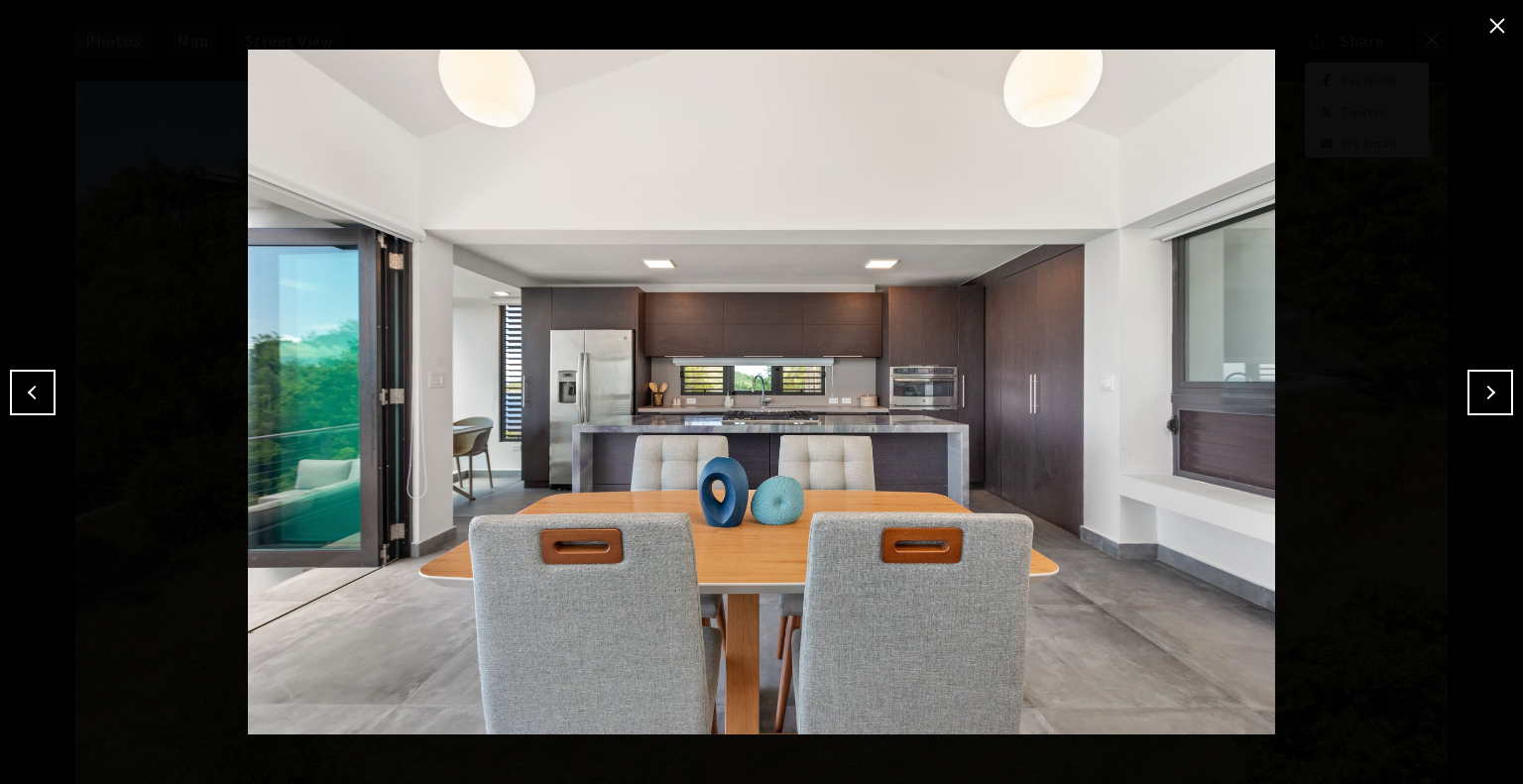 click at bounding box center (1490, 392) 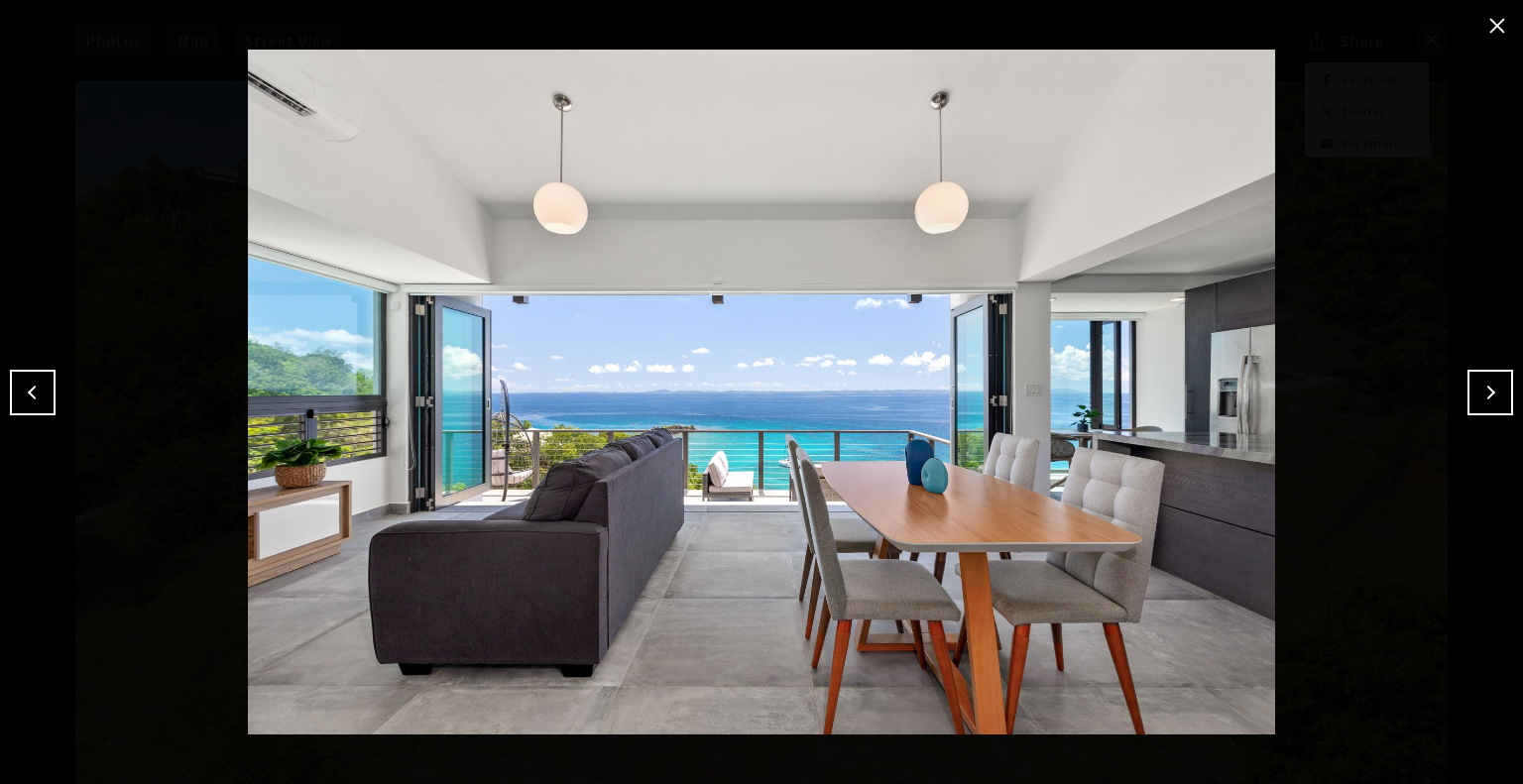 click at bounding box center (1490, 392) 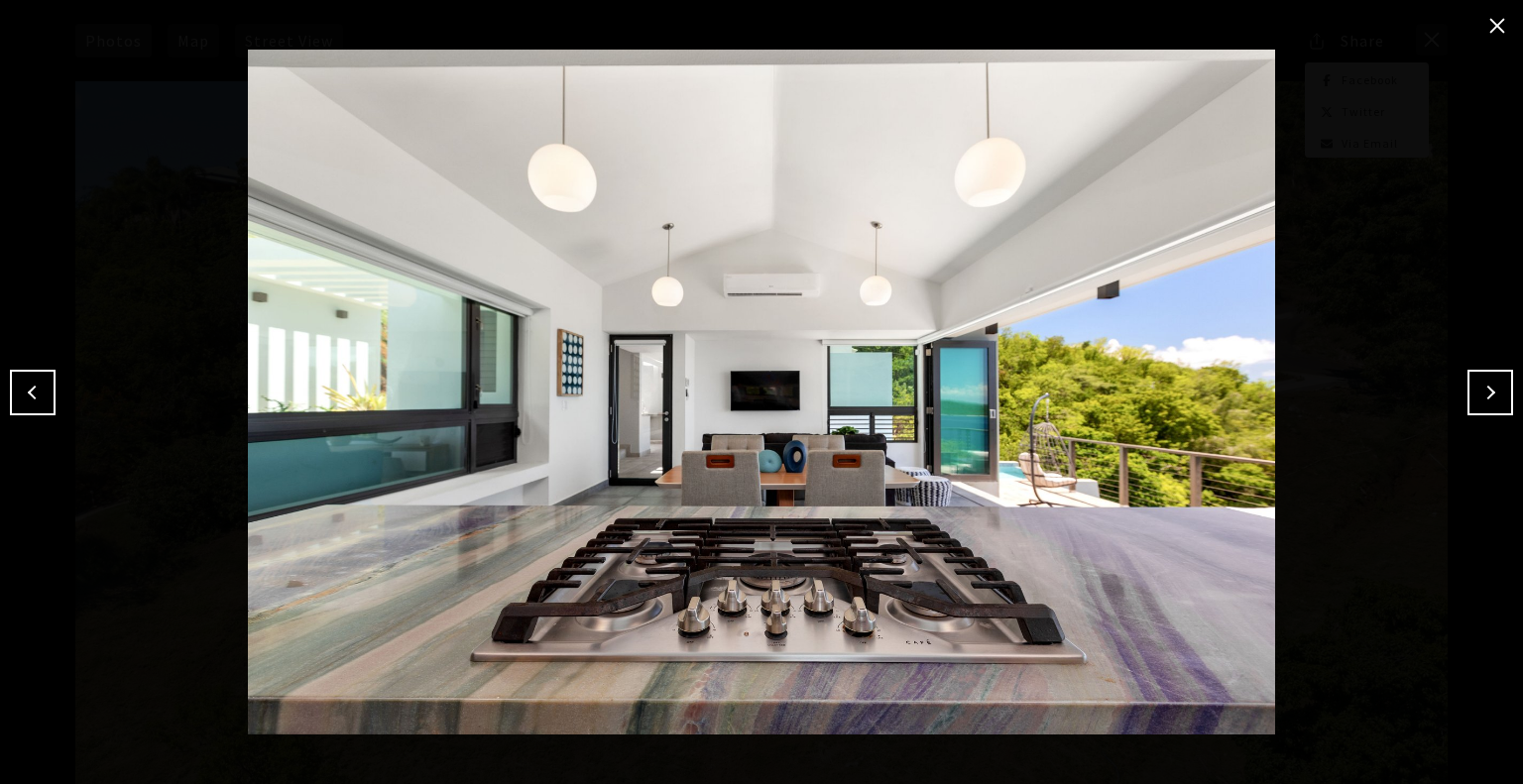 click at bounding box center [1490, 392] 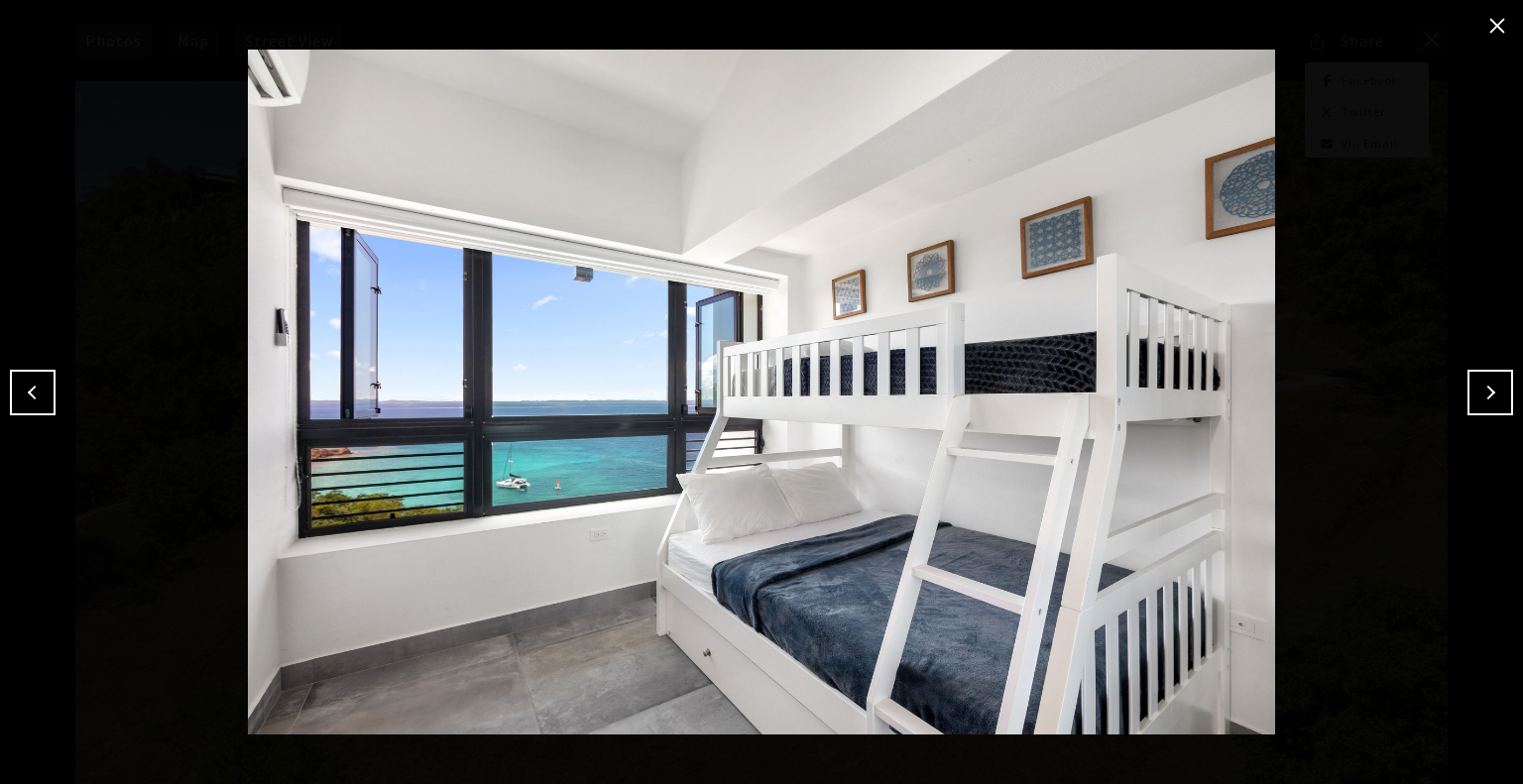 click at bounding box center (1490, 392) 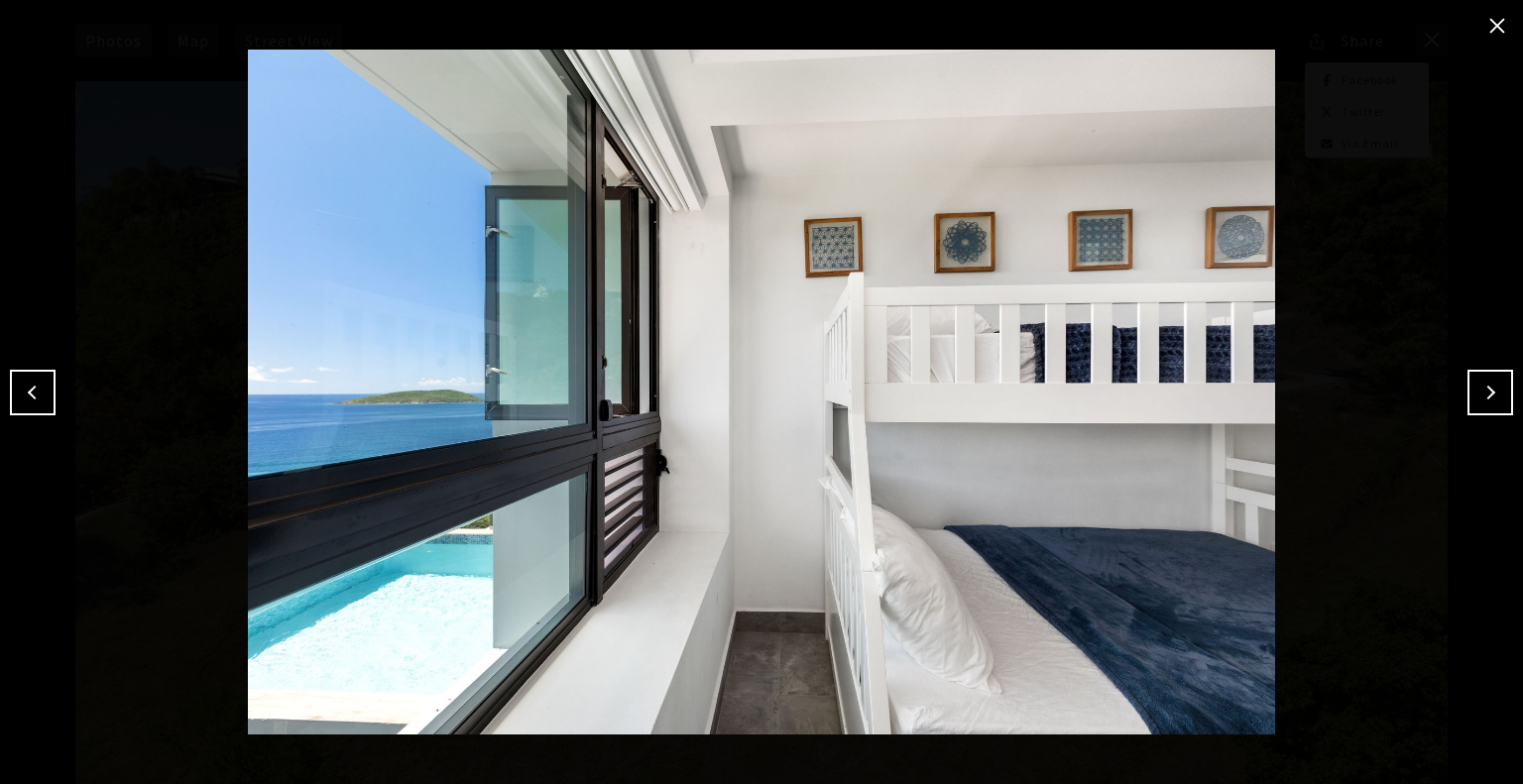 click at bounding box center [1490, 392] 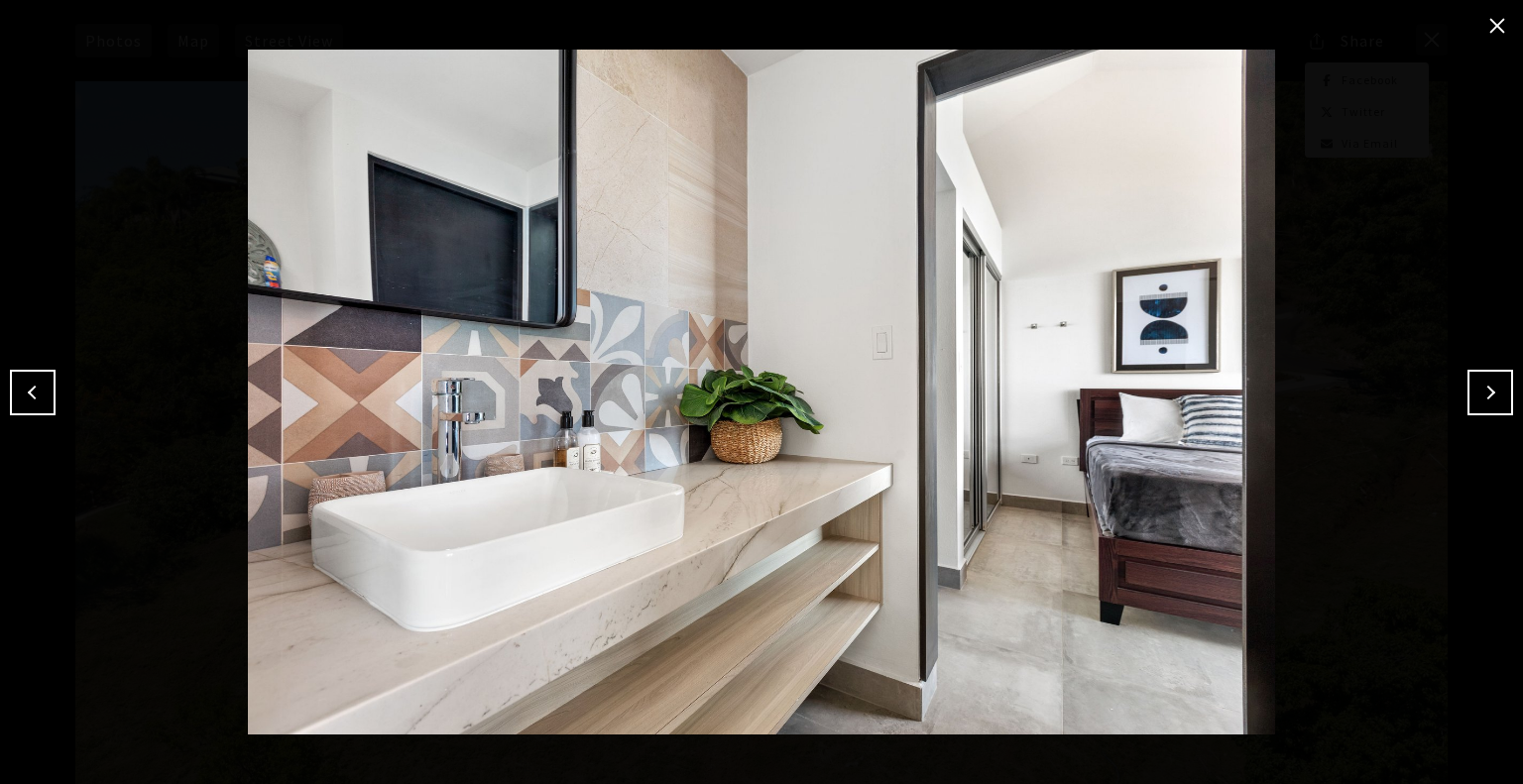 click at bounding box center [1490, 392] 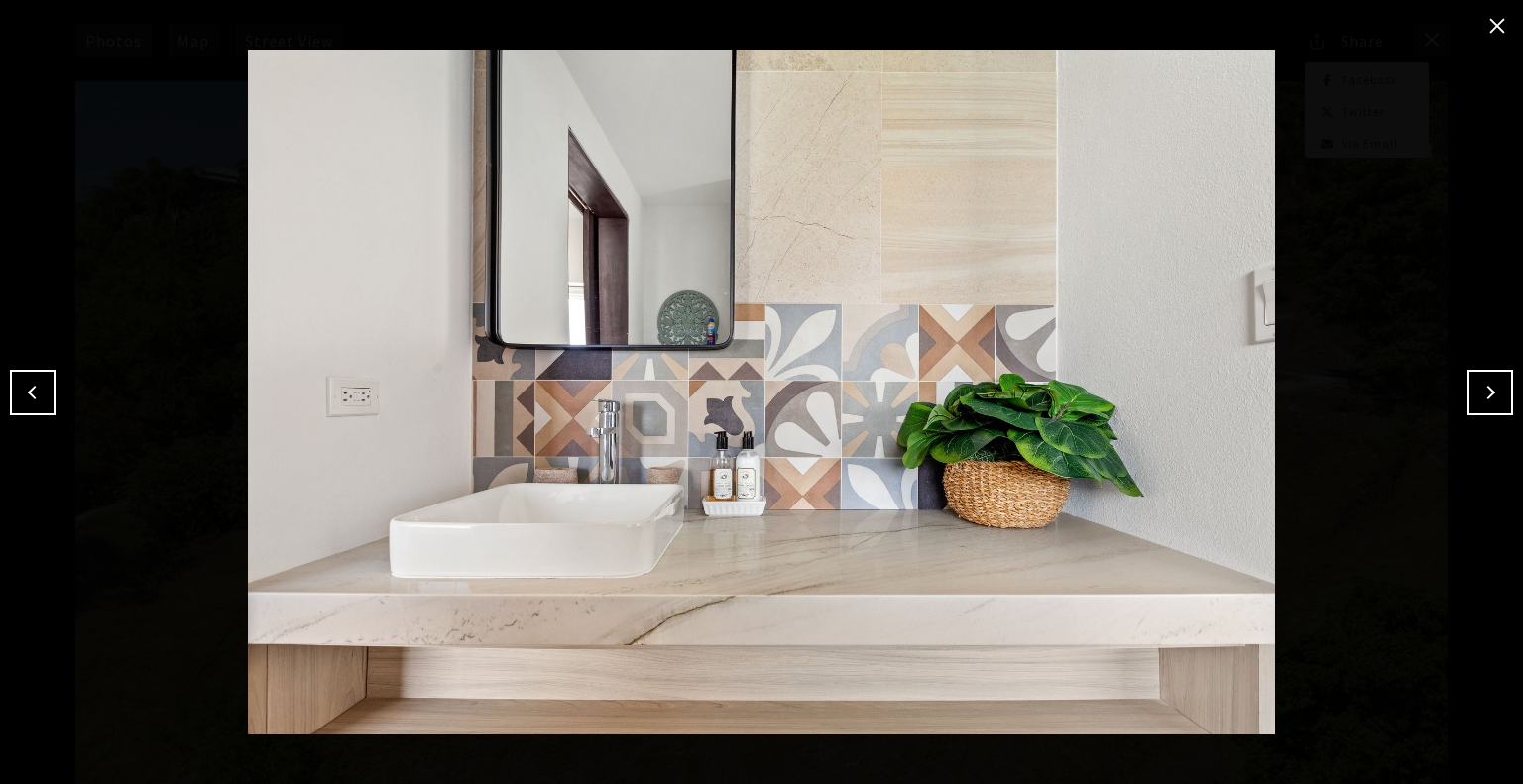 click at bounding box center (1490, 392) 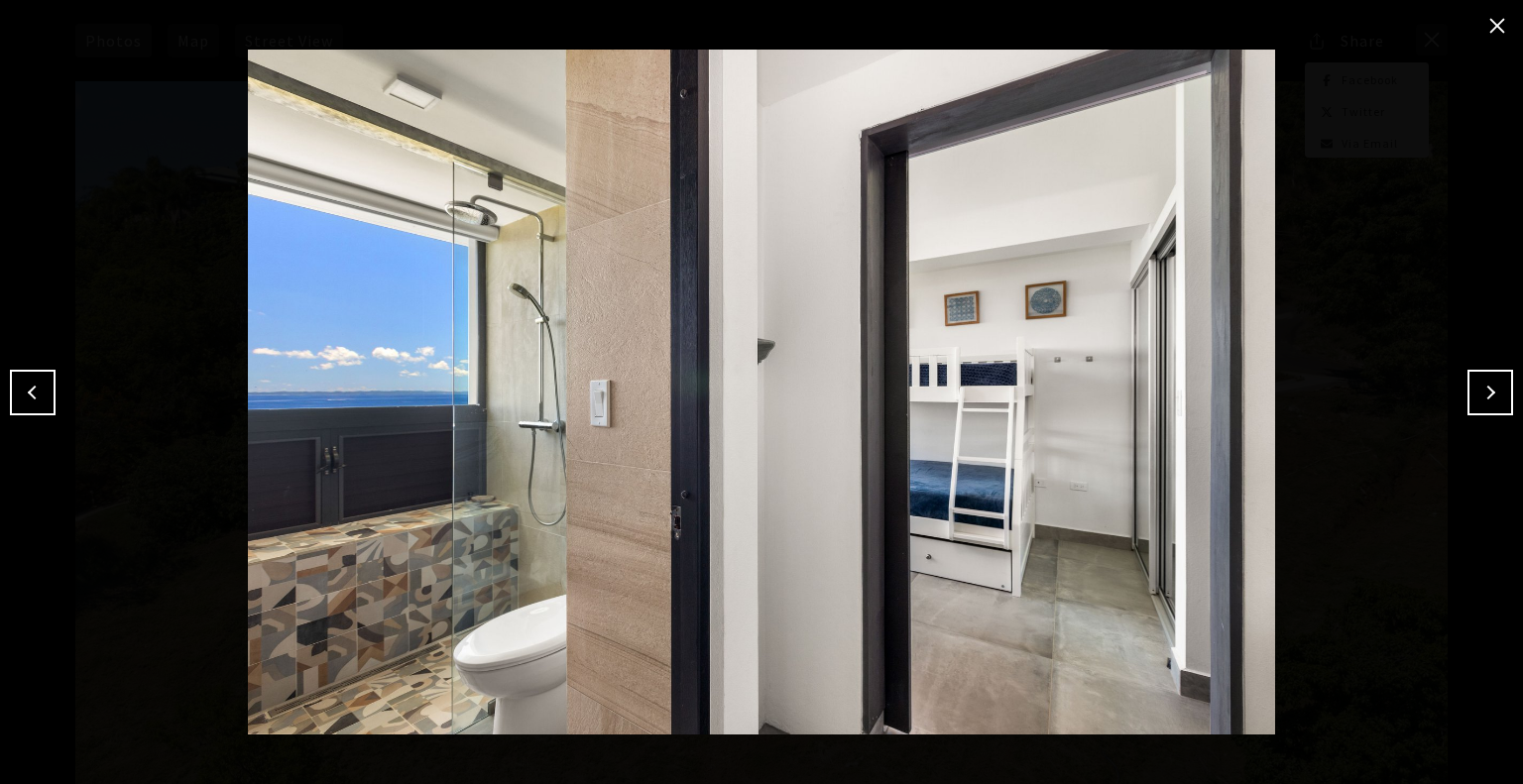 click at bounding box center (1490, 392) 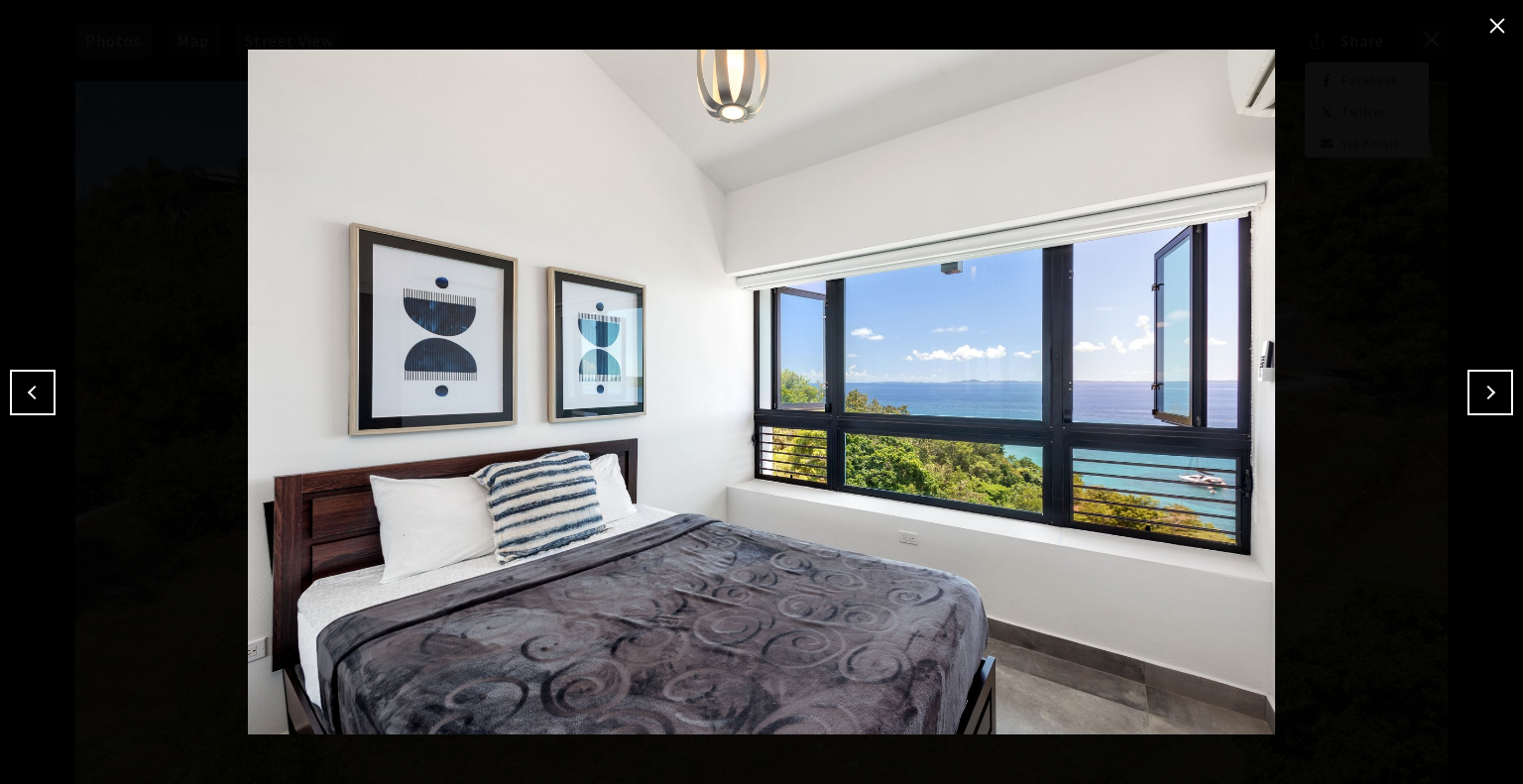 click at bounding box center [1490, 392] 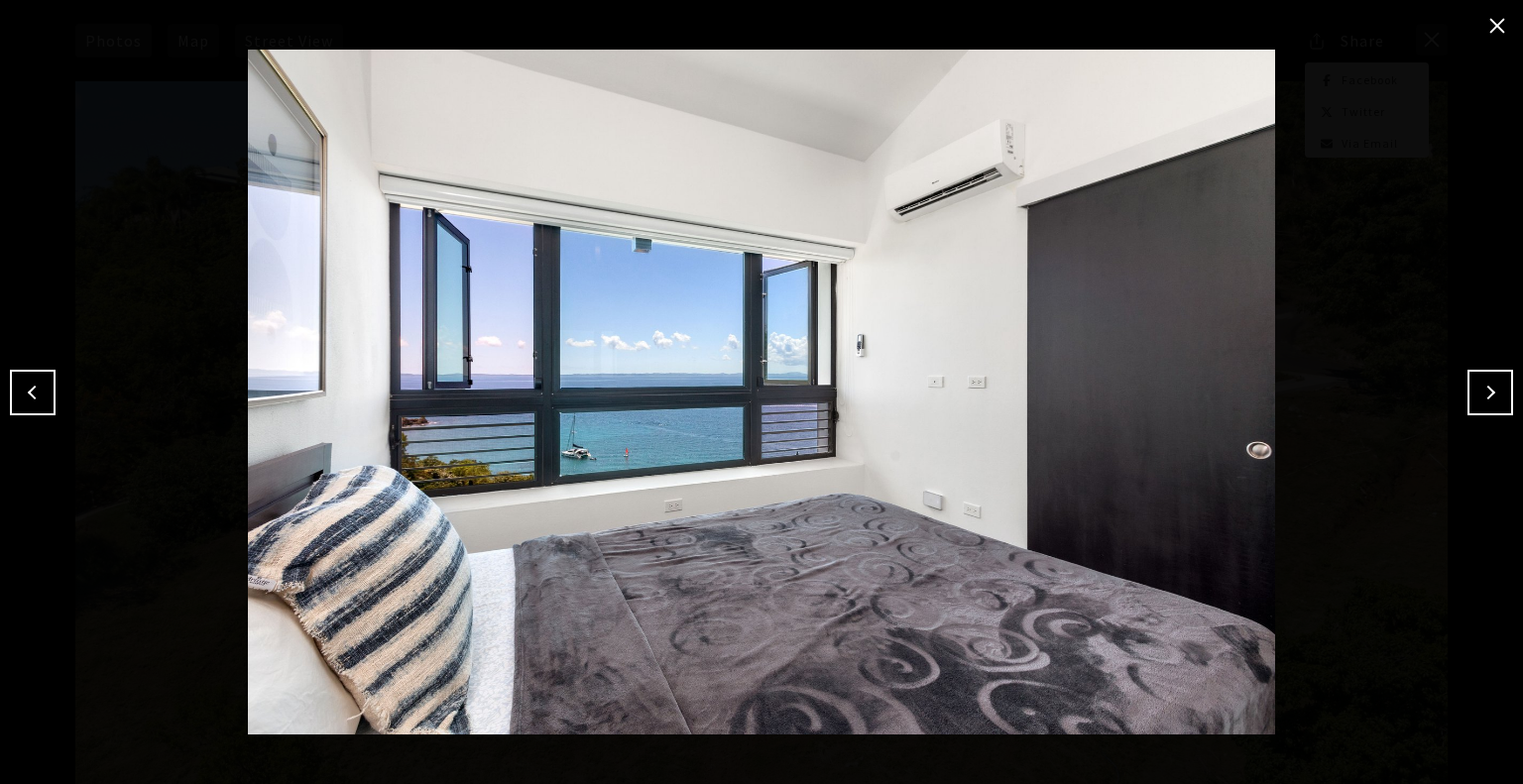 click at bounding box center (1490, 392) 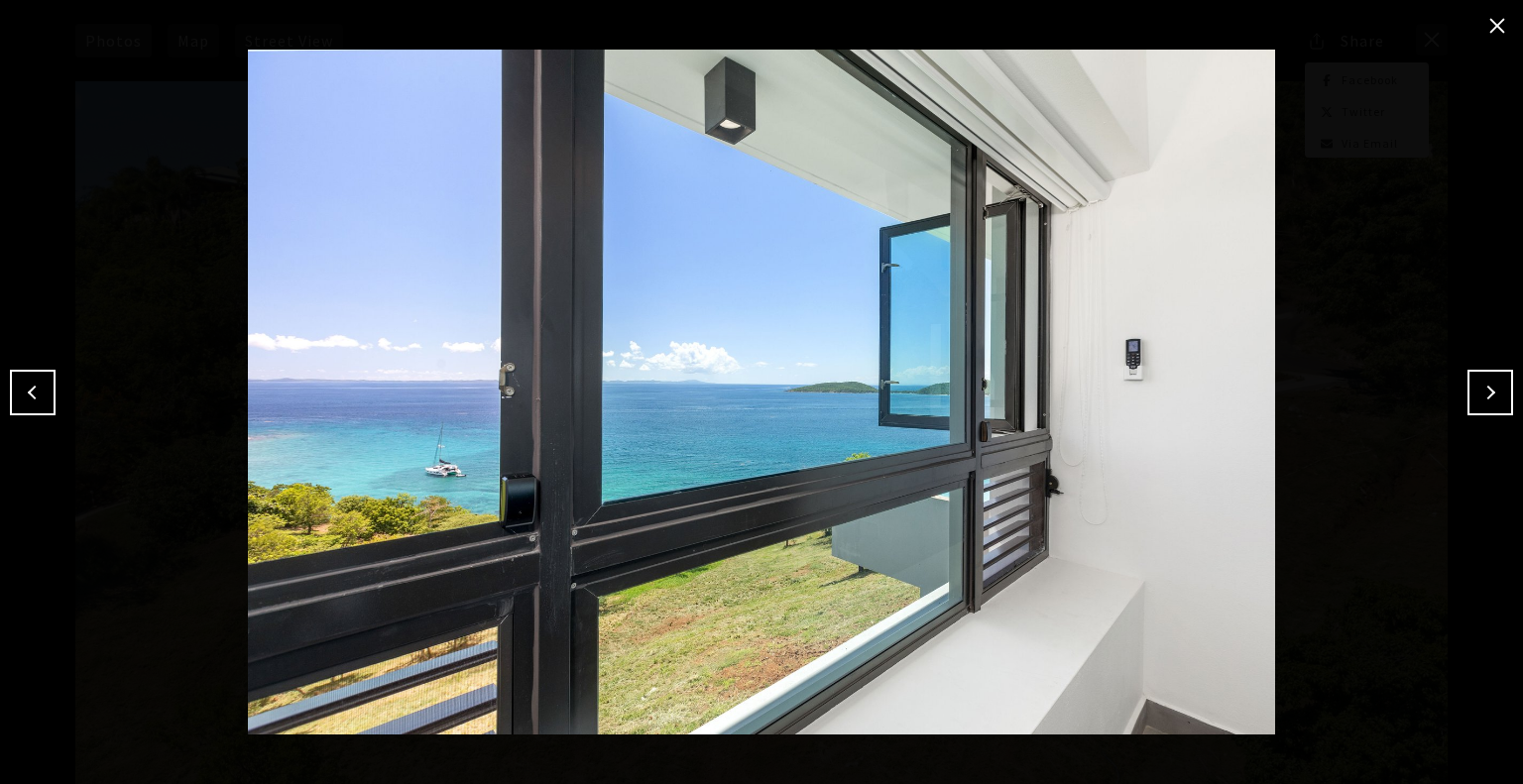 click at bounding box center [1490, 392] 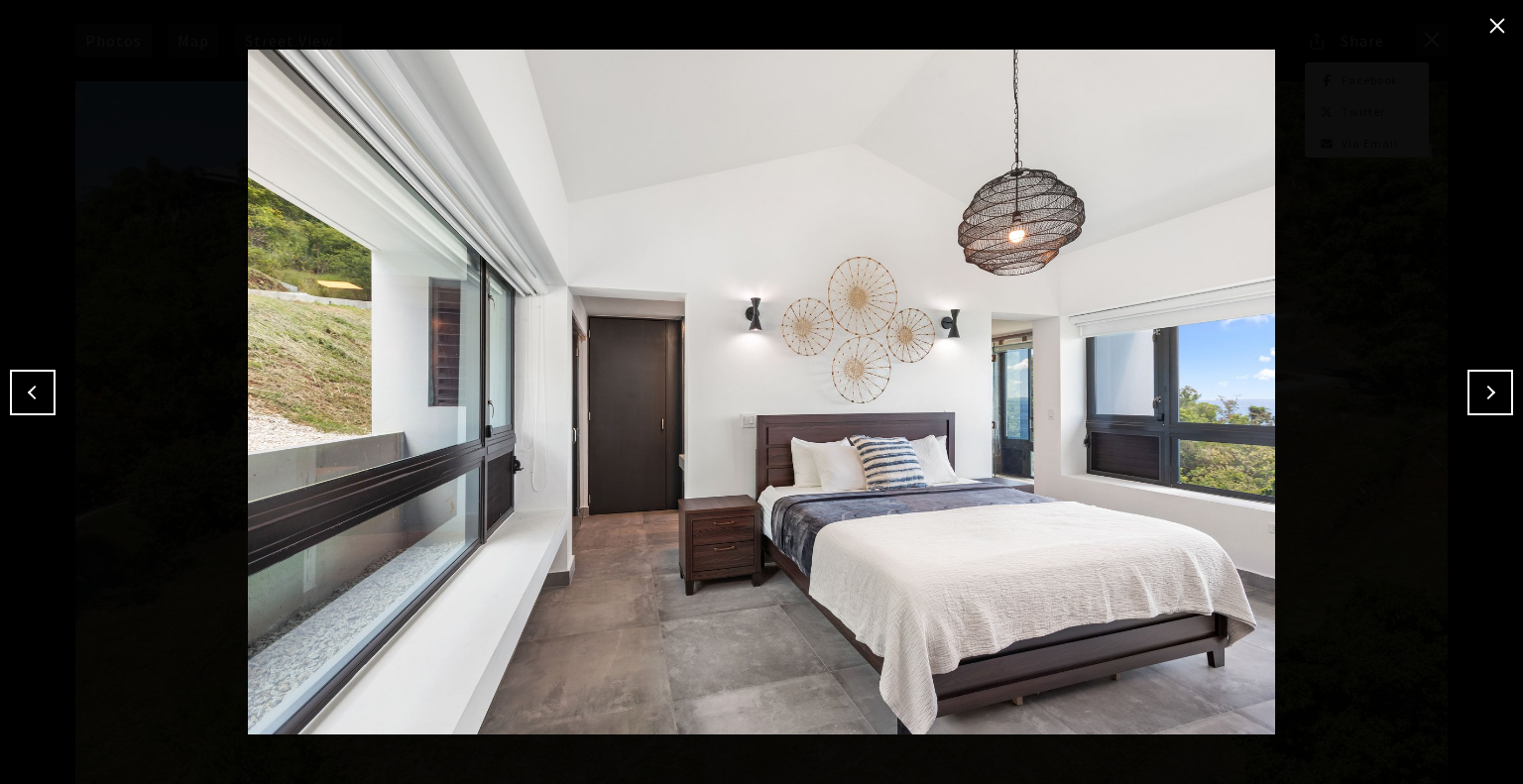 click at bounding box center (1490, 392) 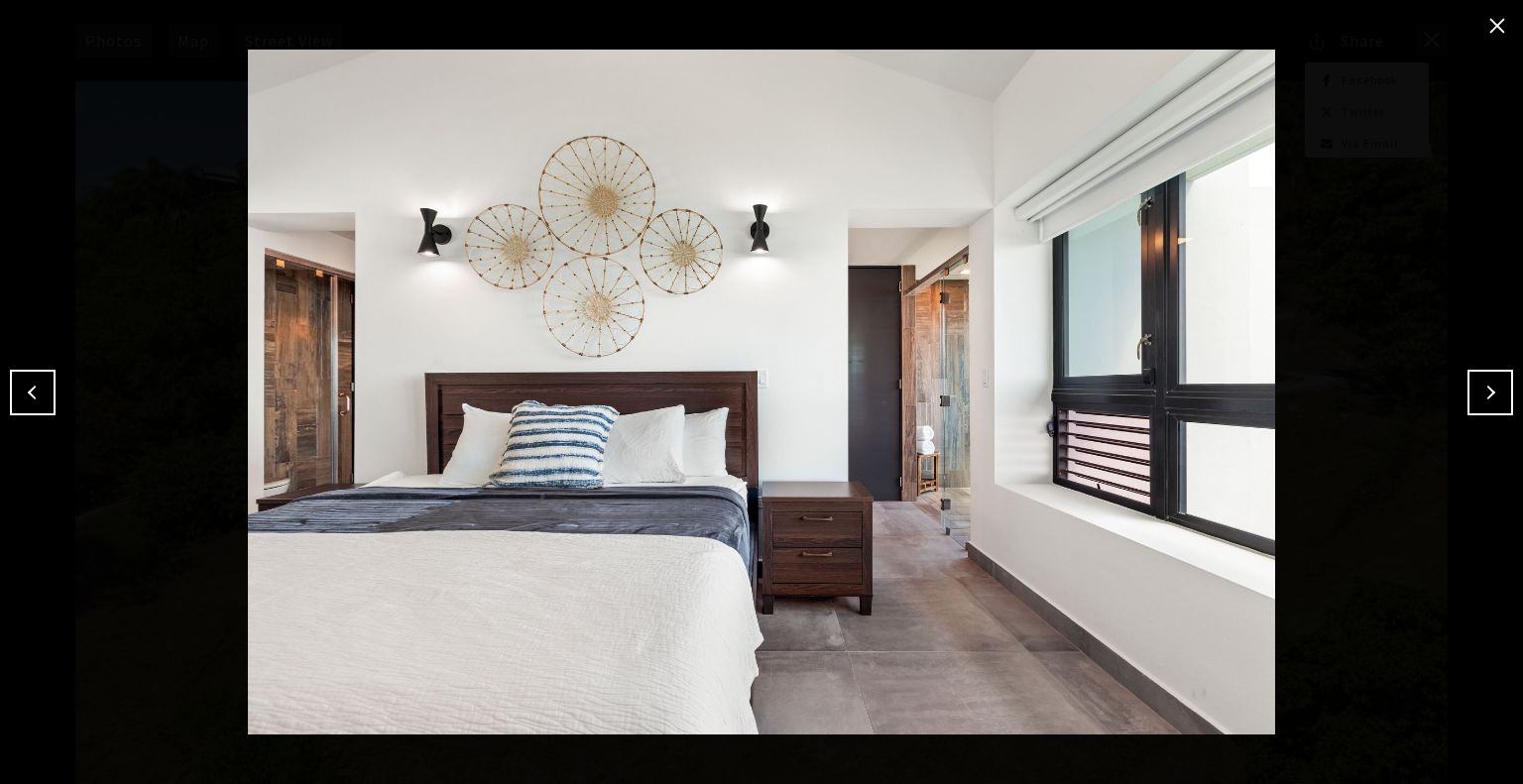 click at bounding box center [1490, 392] 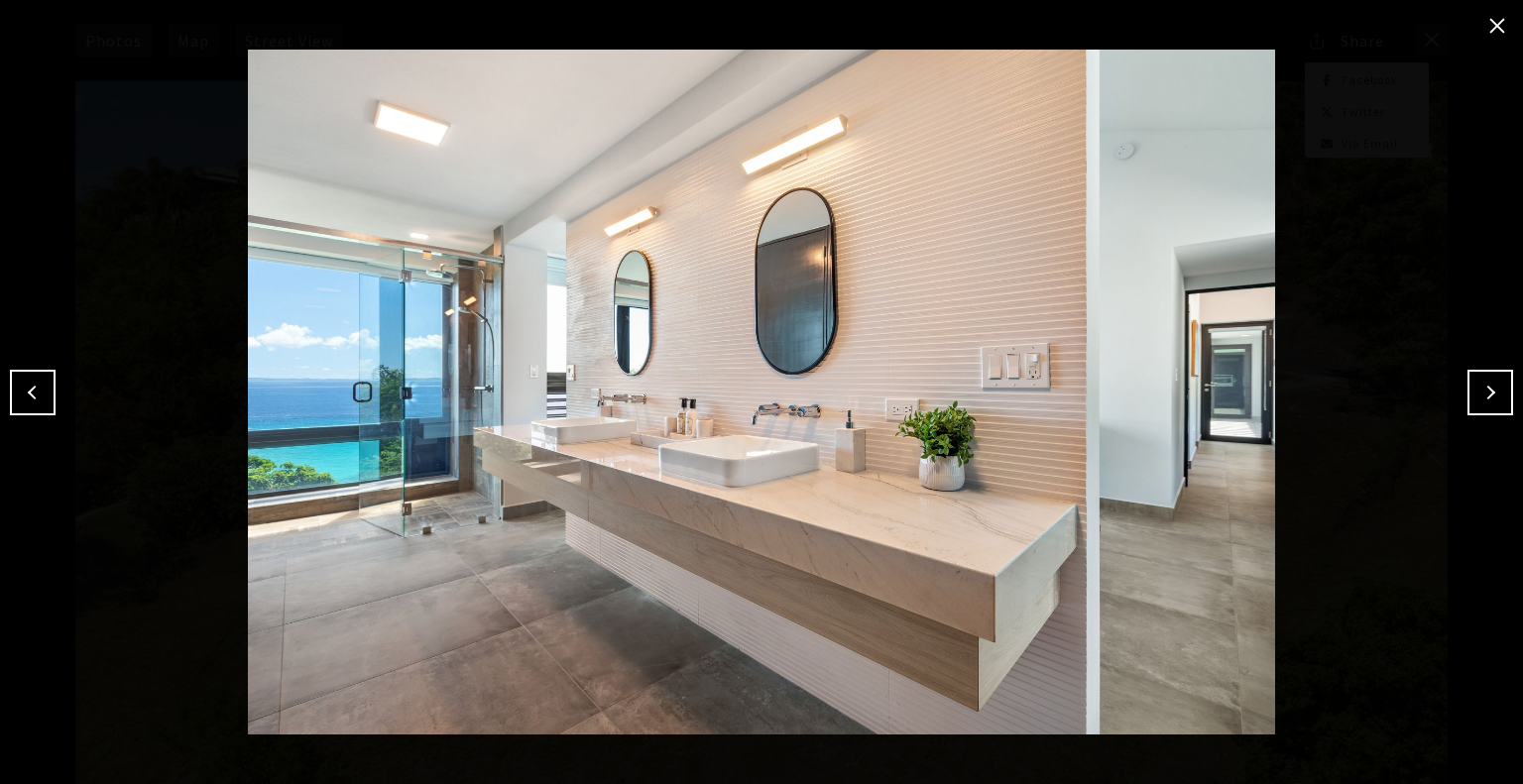 click at bounding box center [1497, 26] 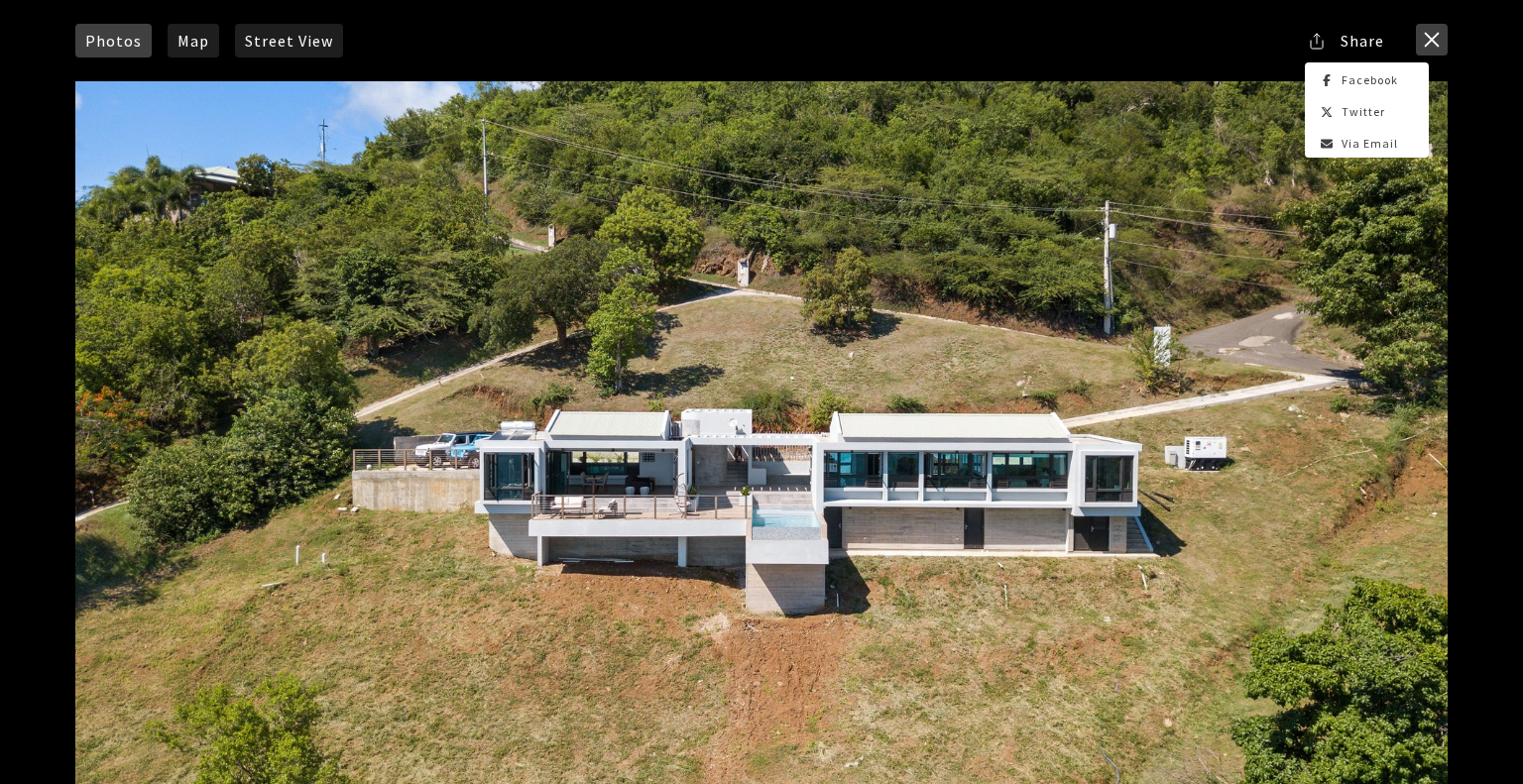 click at bounding box center [1432, 40] 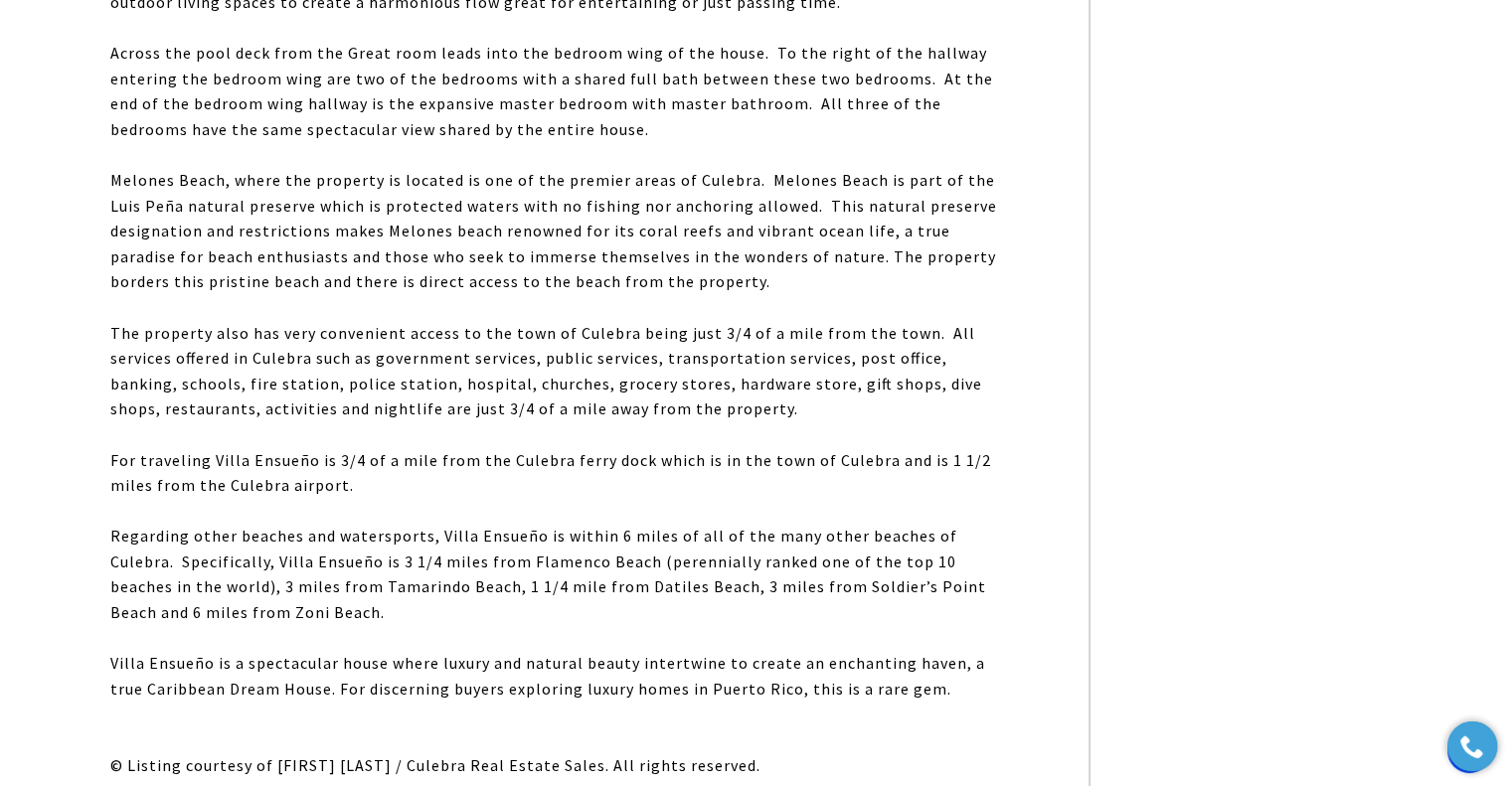 scroll, scrollTop: 688, scrollLeft: 0, axis: vertical 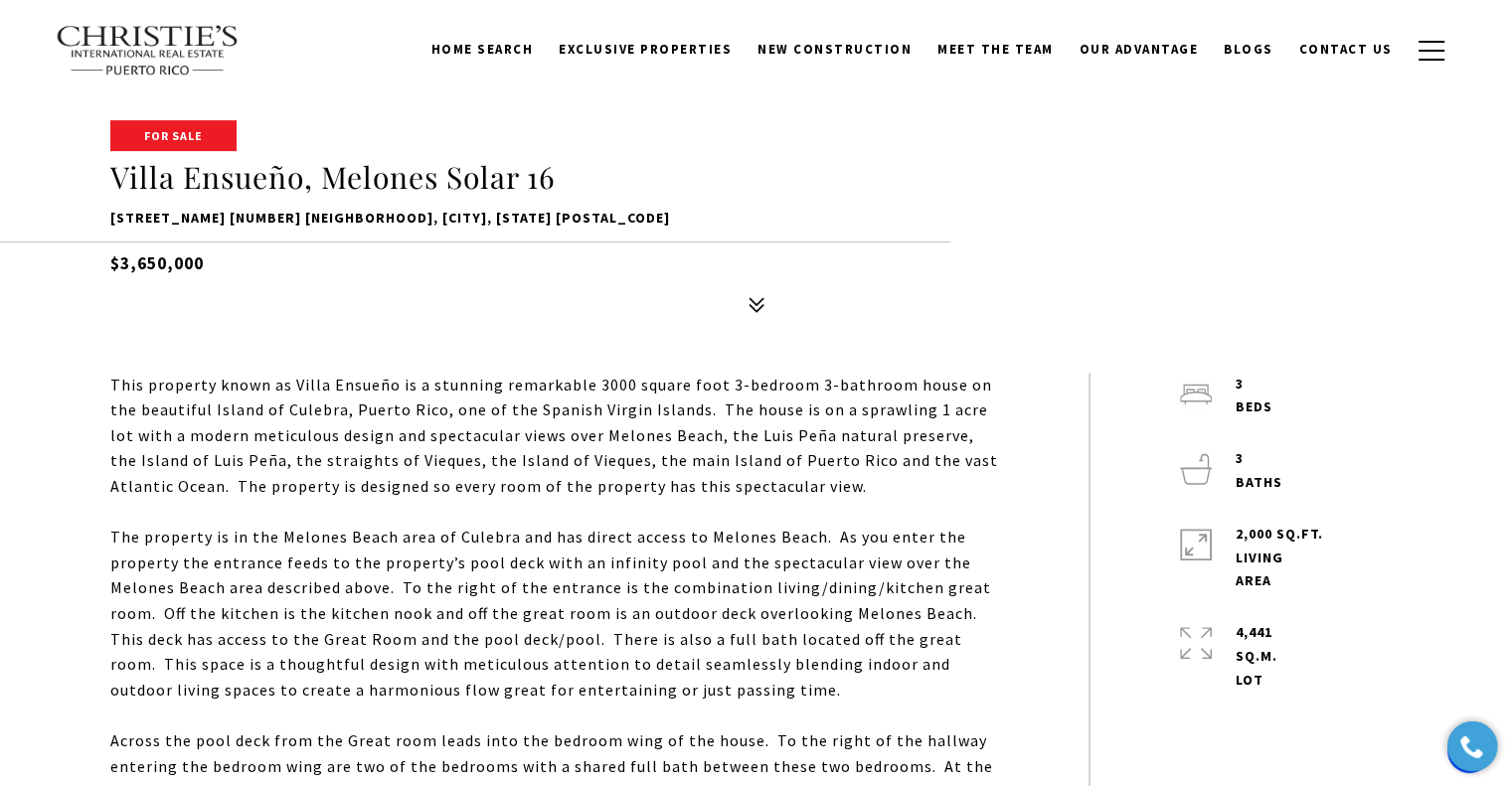 drag, startPoint x: 118, startPoint y: 260, endPoint x: 200, endPoint y: 251, distance: 82.492424 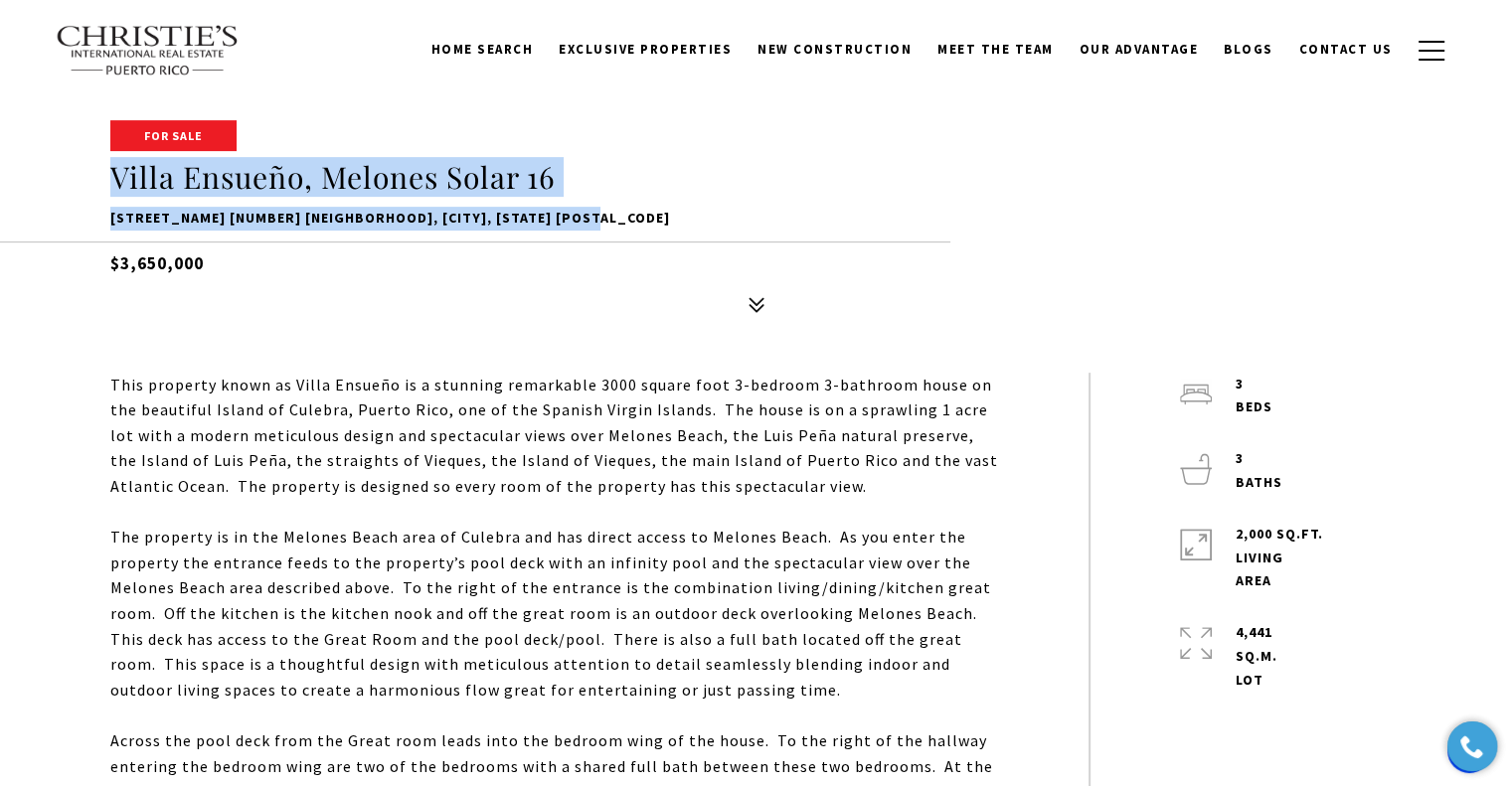 drag, startPoint x: 76, startPoint y: 182, endPoint x: 604, endPoint y: 214, distance: 528.96881 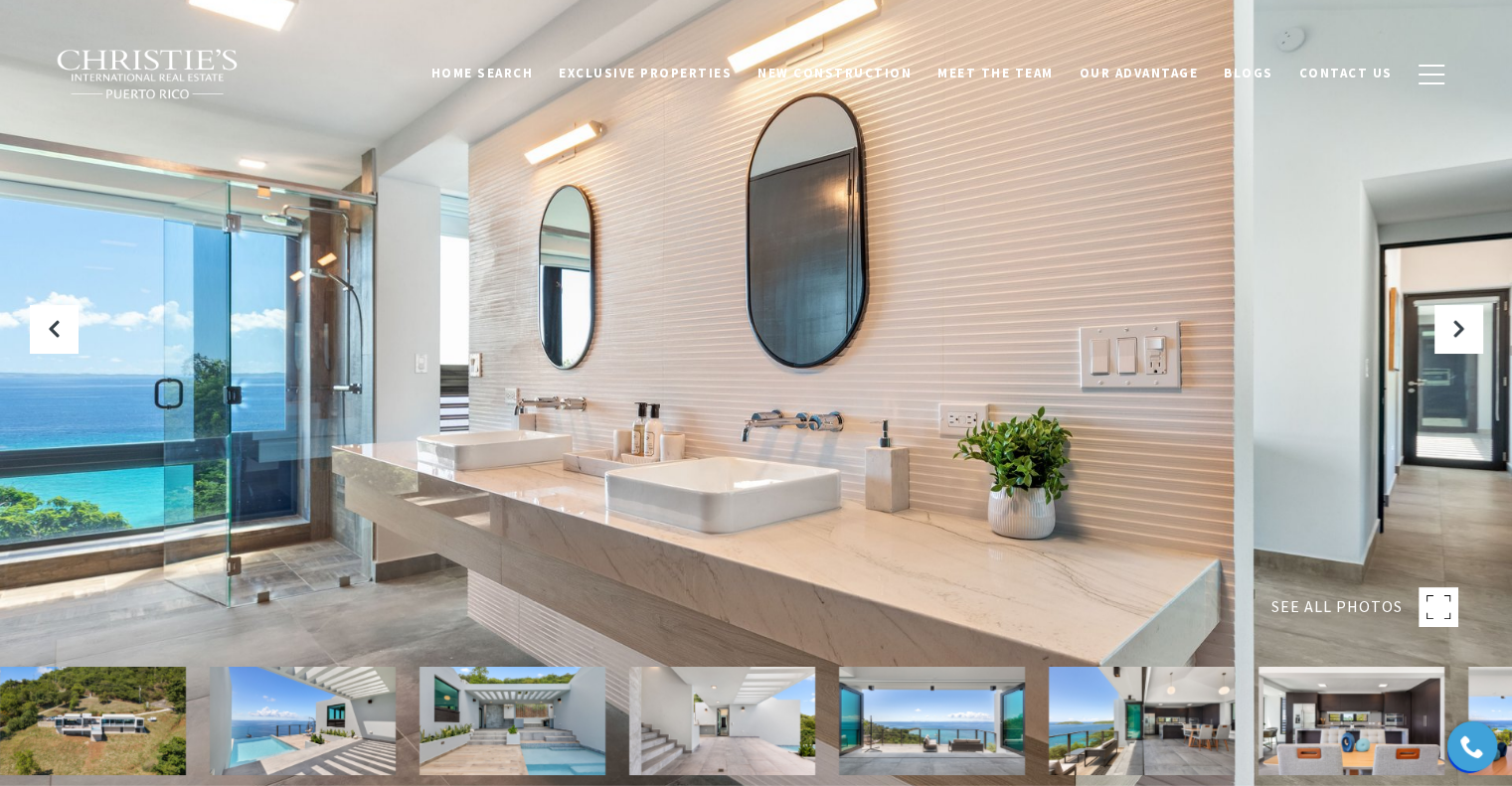 scroll, scrollTop: 688, scrollLeft: 0, axis: vertical 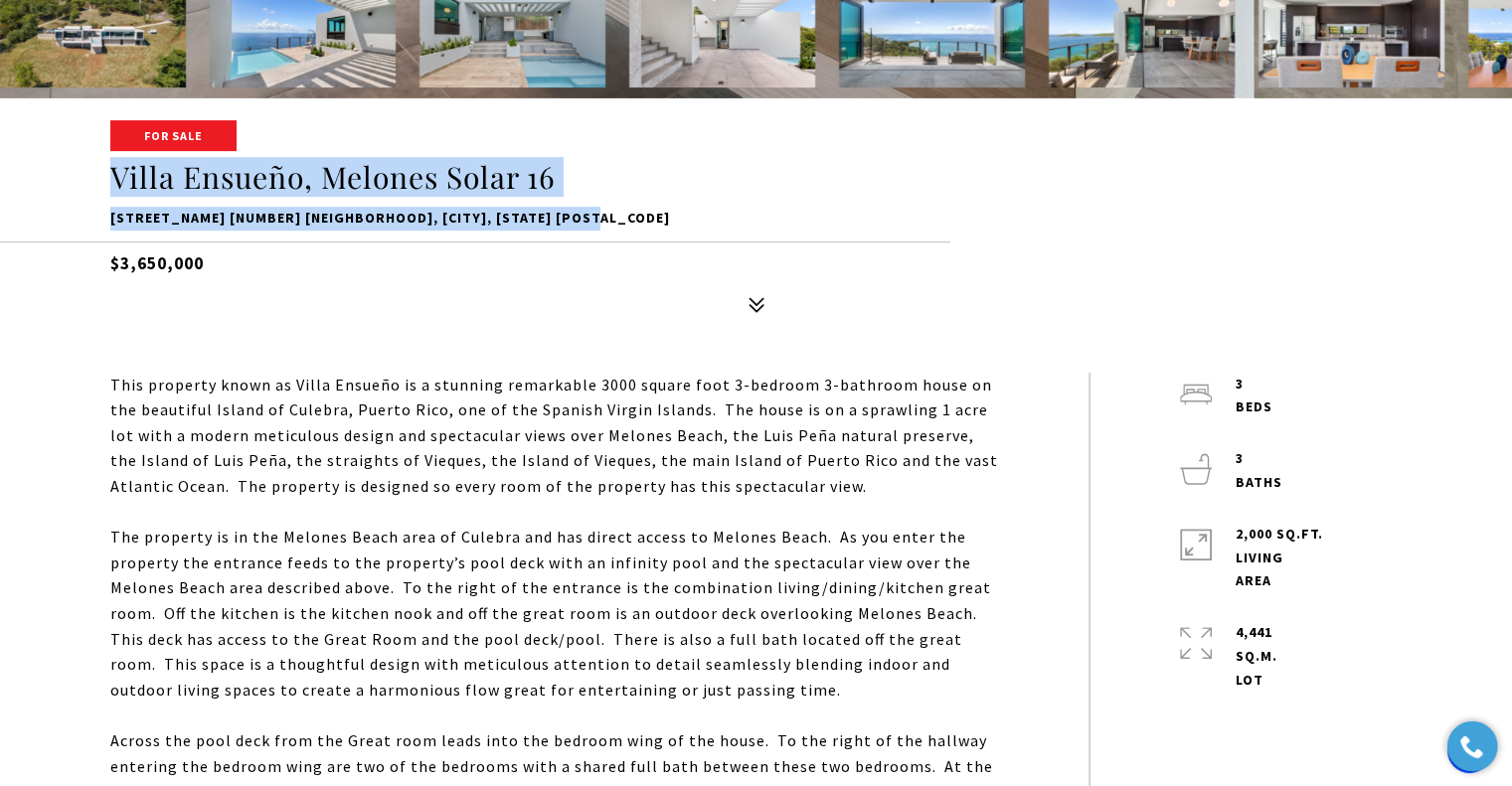 drag, startPoint x: 83, startPoint y: 269, endPoint x: 215, endPoint y: 257, distance: 132.54433 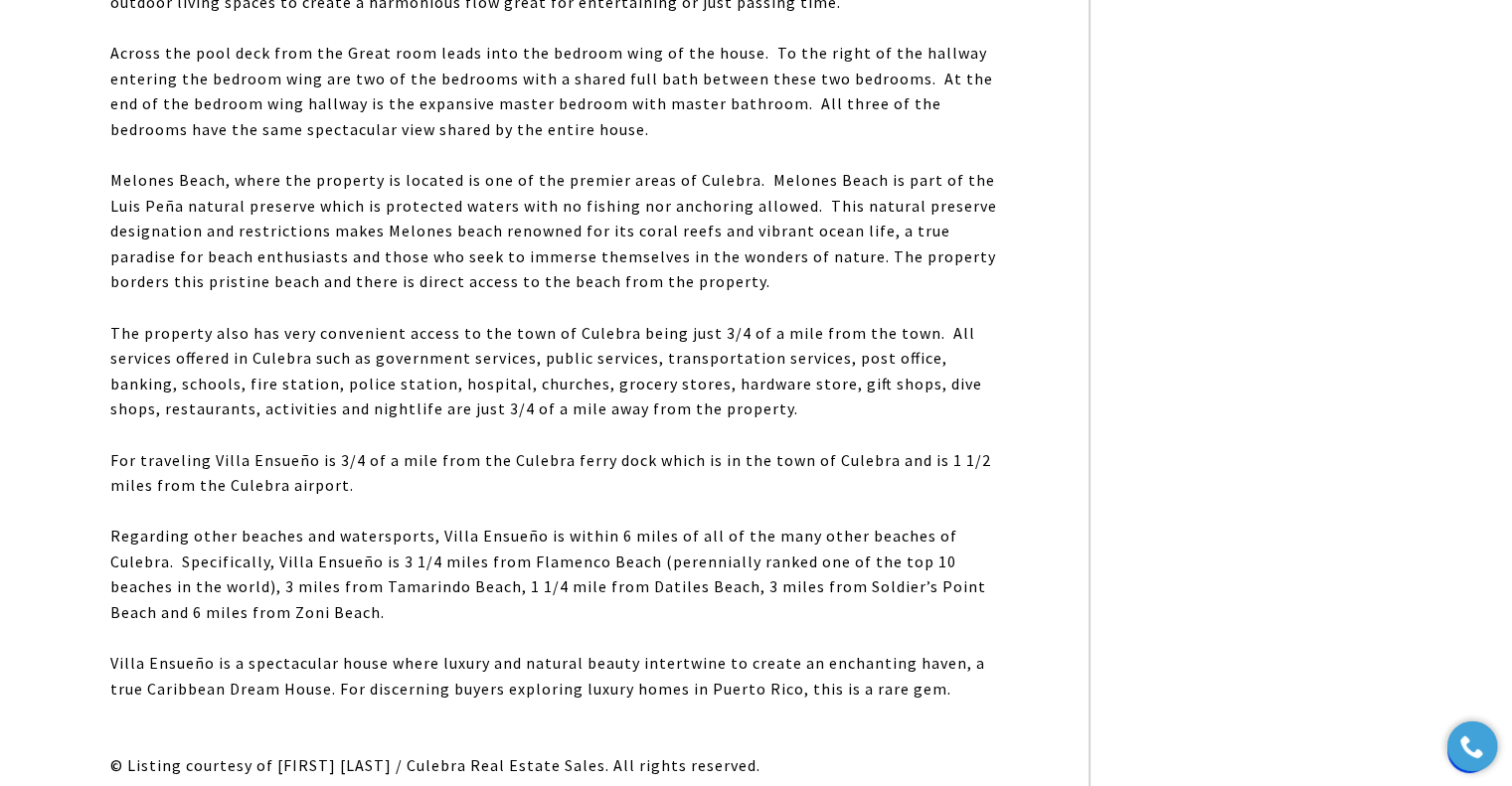 scroll, scrollTop: 2063, scrollLeft: 0, axis: vertical 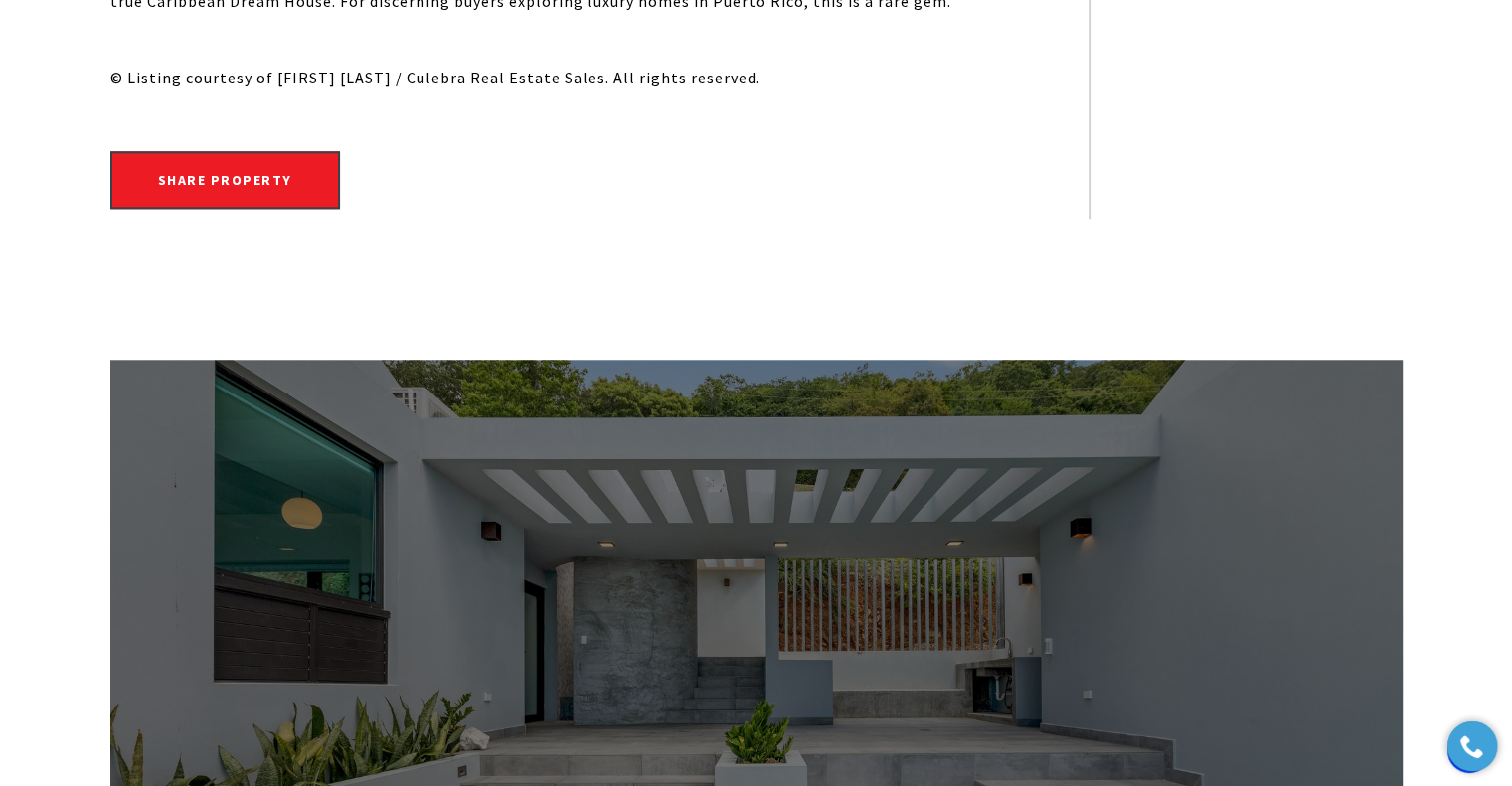 click on "[PROPERTY_NAME] is a spectacular house where luxury and natural beauty intertwine to create an enchanting haven, a true Caribbean Dream House. For discerning buyers exploring luxury homes in Puerto Rico, this is a rare gem. © Listing courtesy of [FIRST] [LAST] / Culebra Real Estate Sales. All rights reserved." at bounding box center (555, 27) 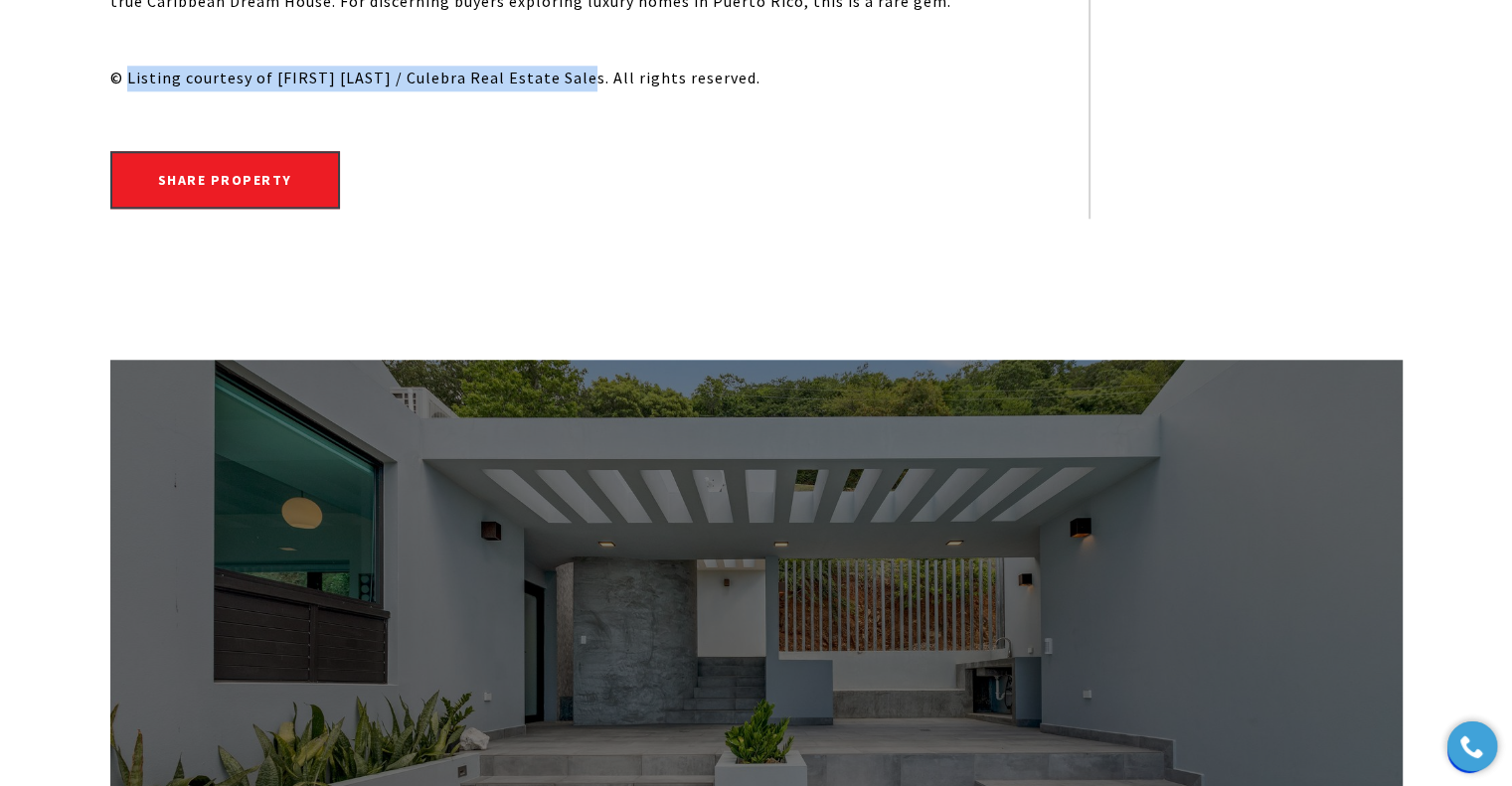 drag, startPoint x: 579, startPoint y: 75, endPoint x: 129, endPoint y: 80, distance: 450.02778 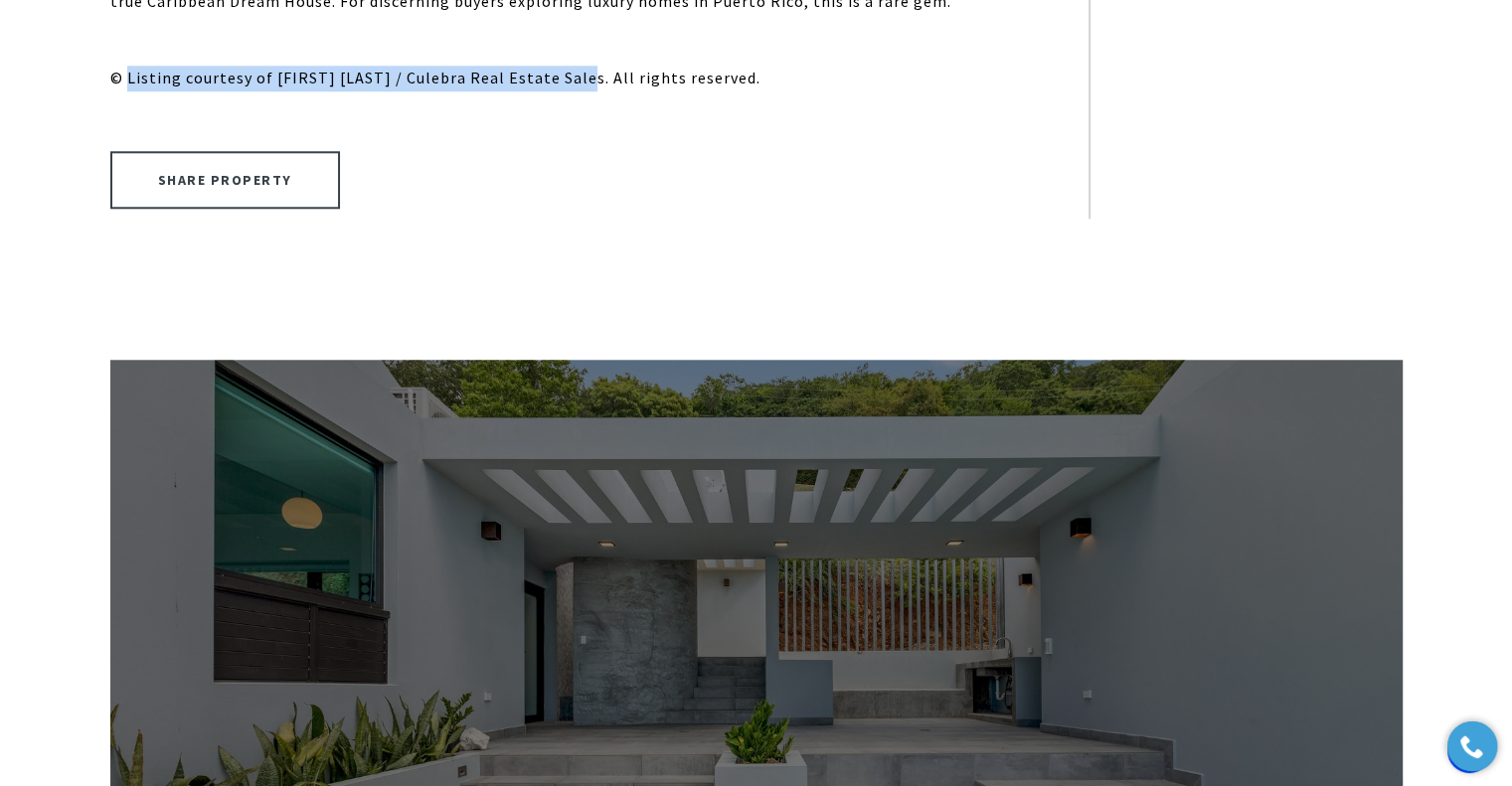 copy on "Listing courtesy of [FIRST] [LAST] / Culebra Real Estate Sales." 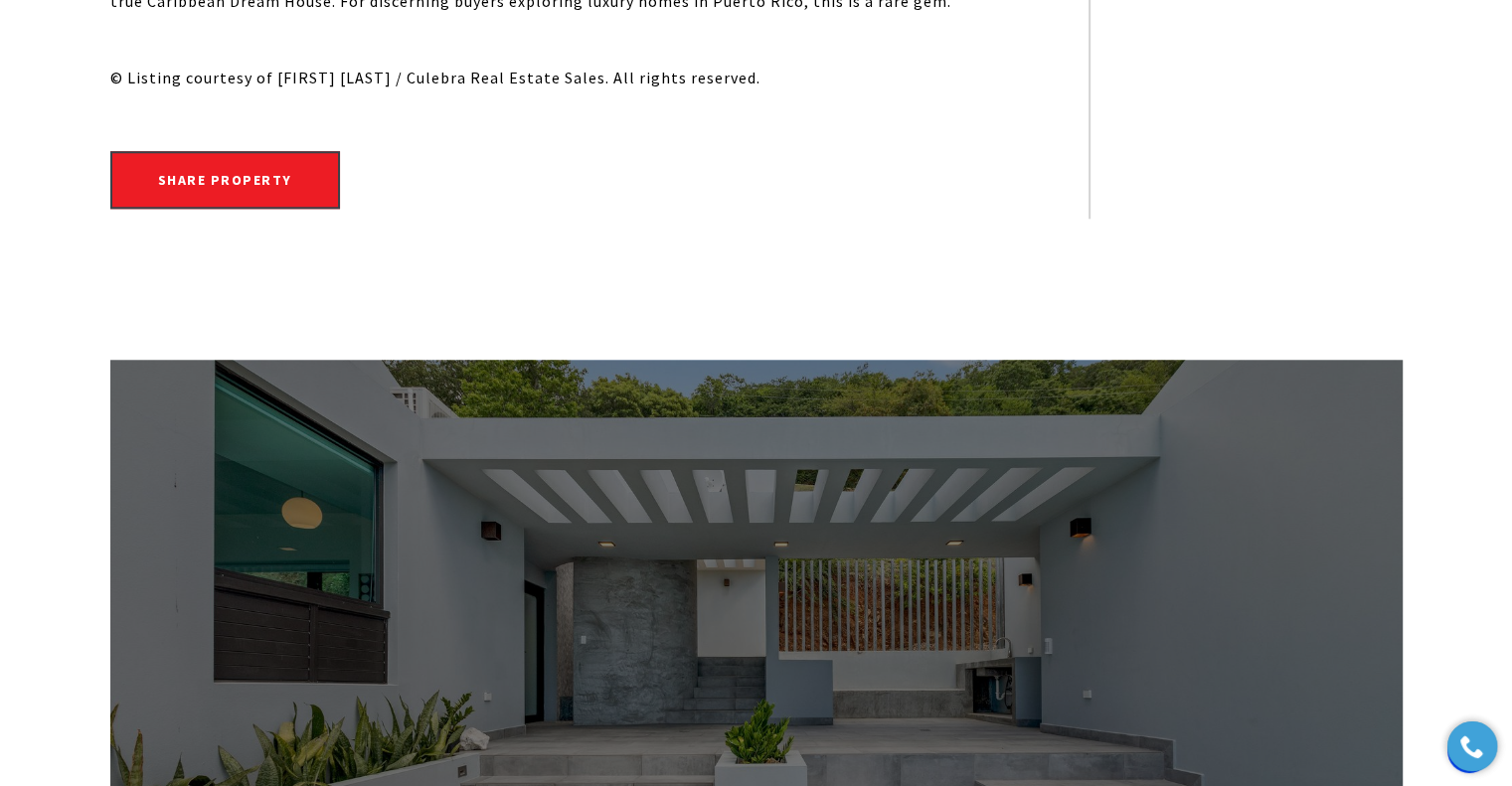 click at bounding box center [555, 129] 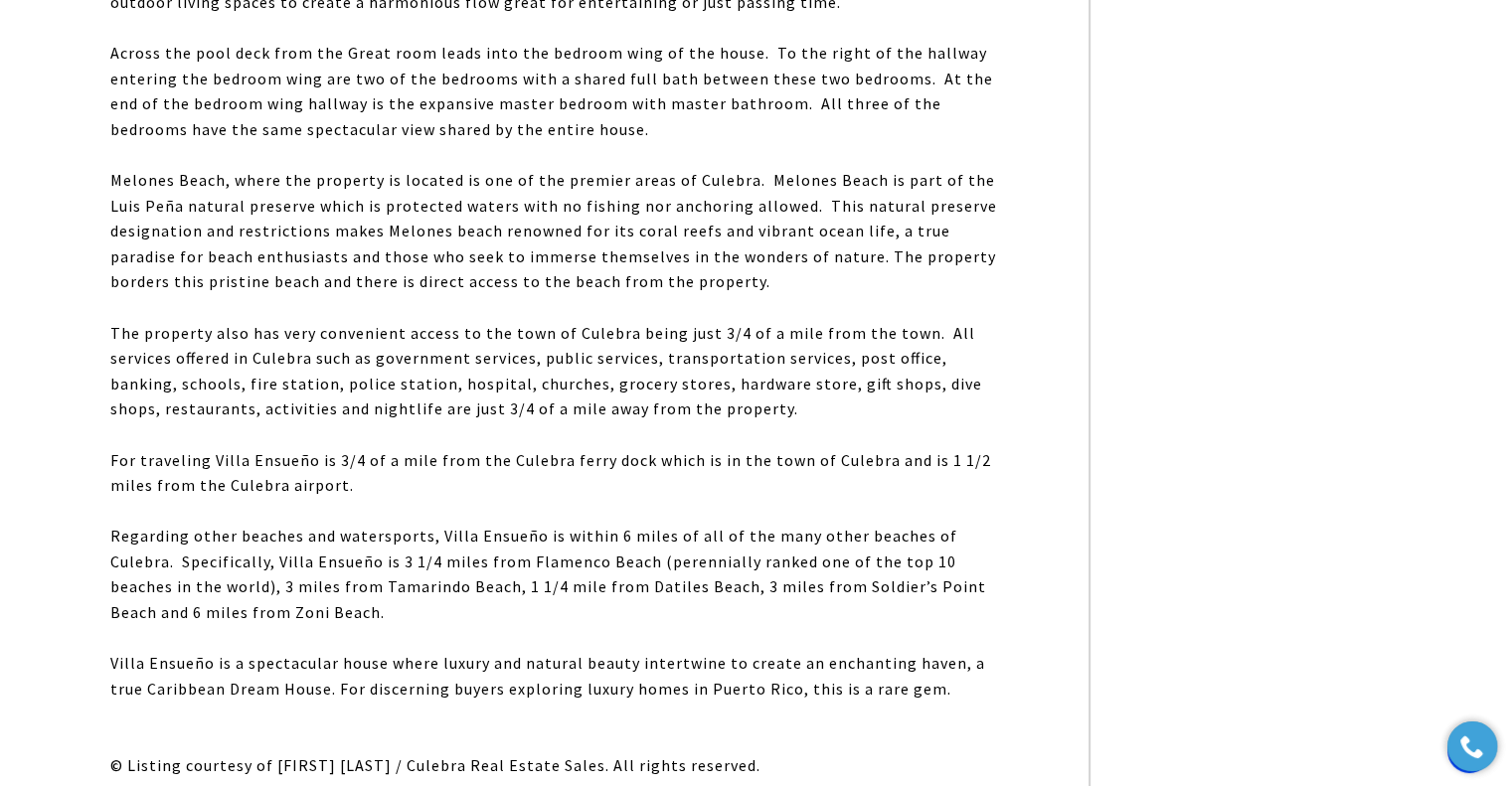 scroll, scrollTop: 2063, scrollLeft: 0, axis: vertical 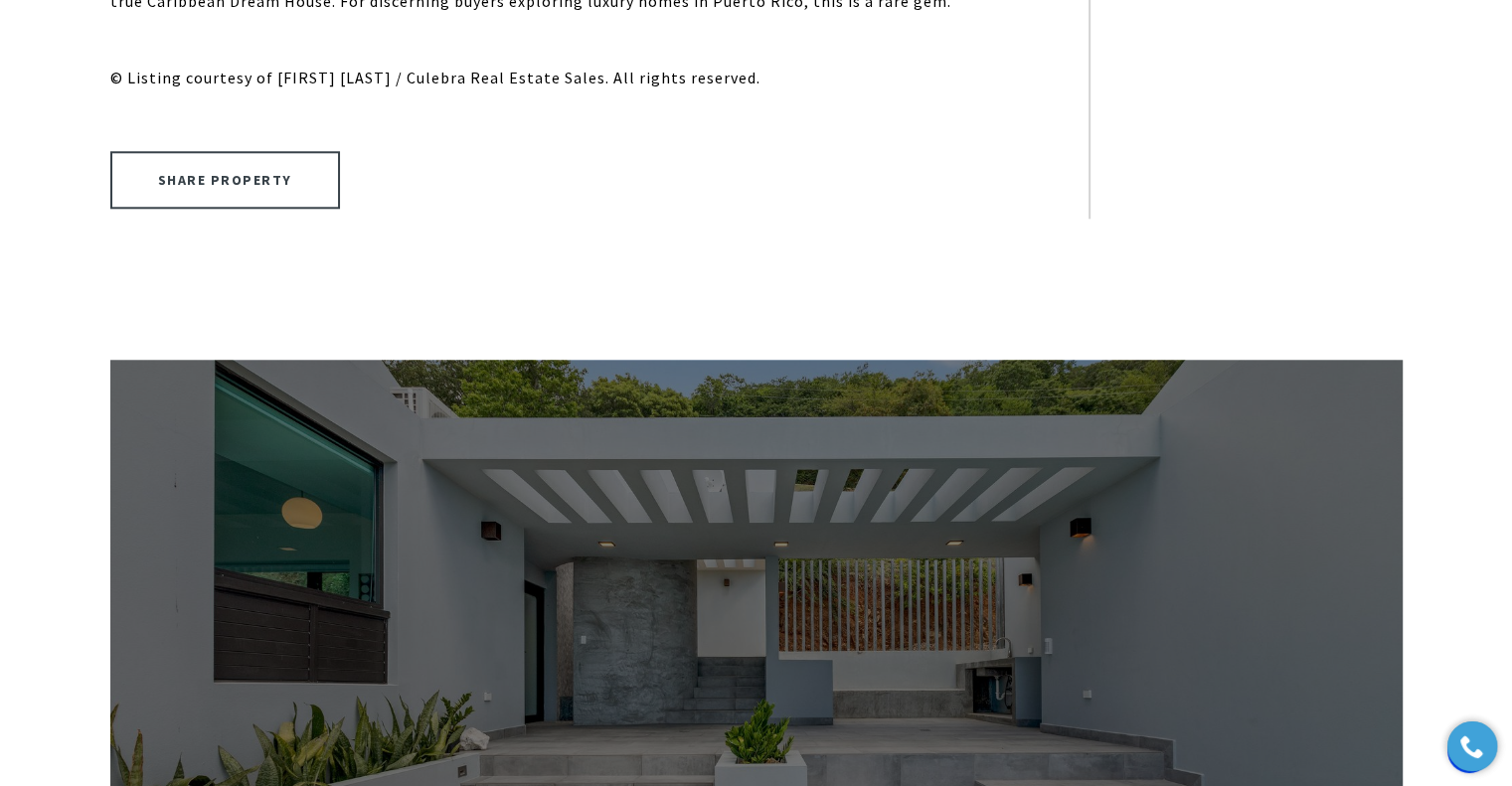 click on "Share property" at bounding box center [225, 180] 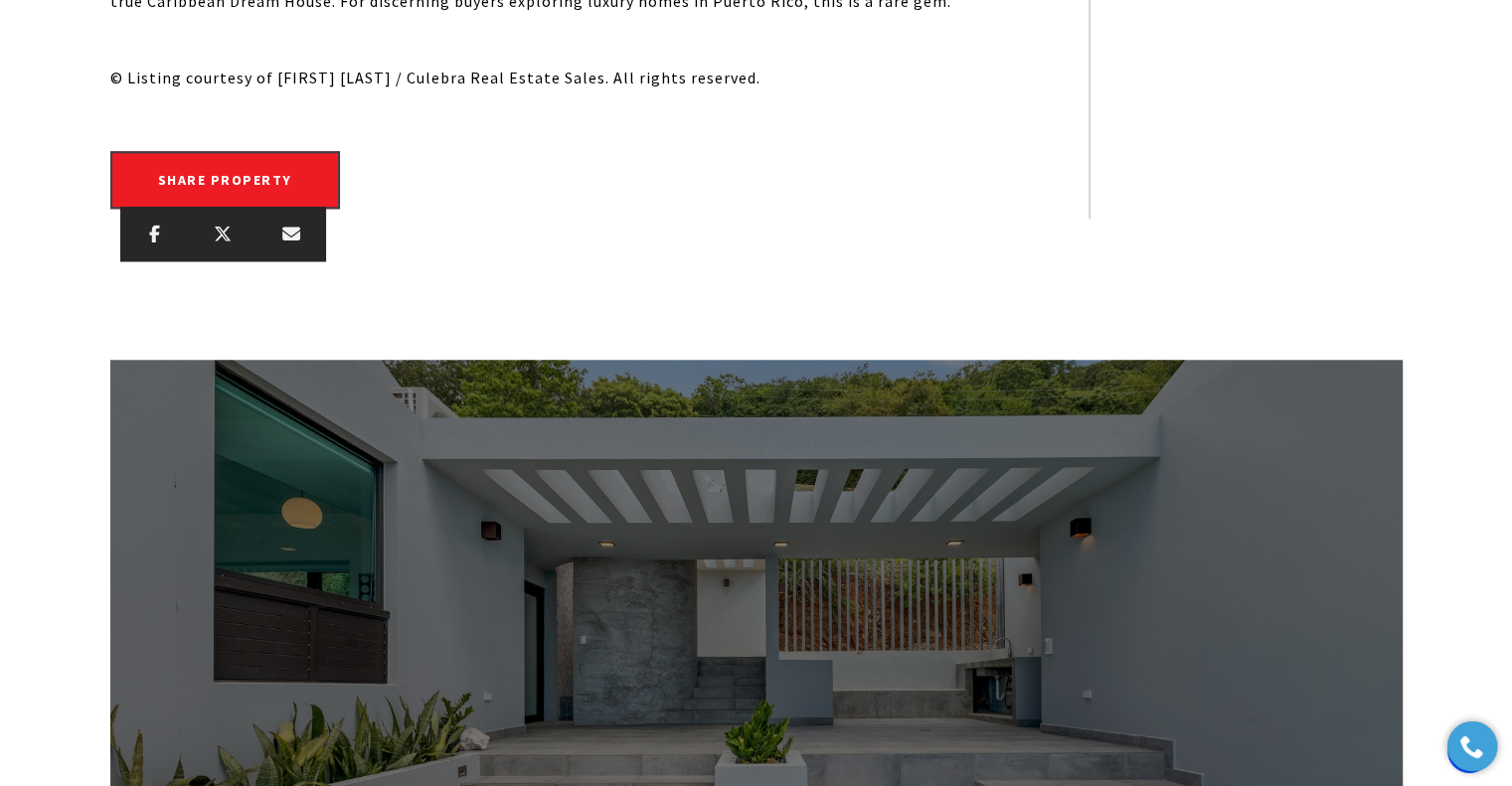 click at bounding box center (291, 234) 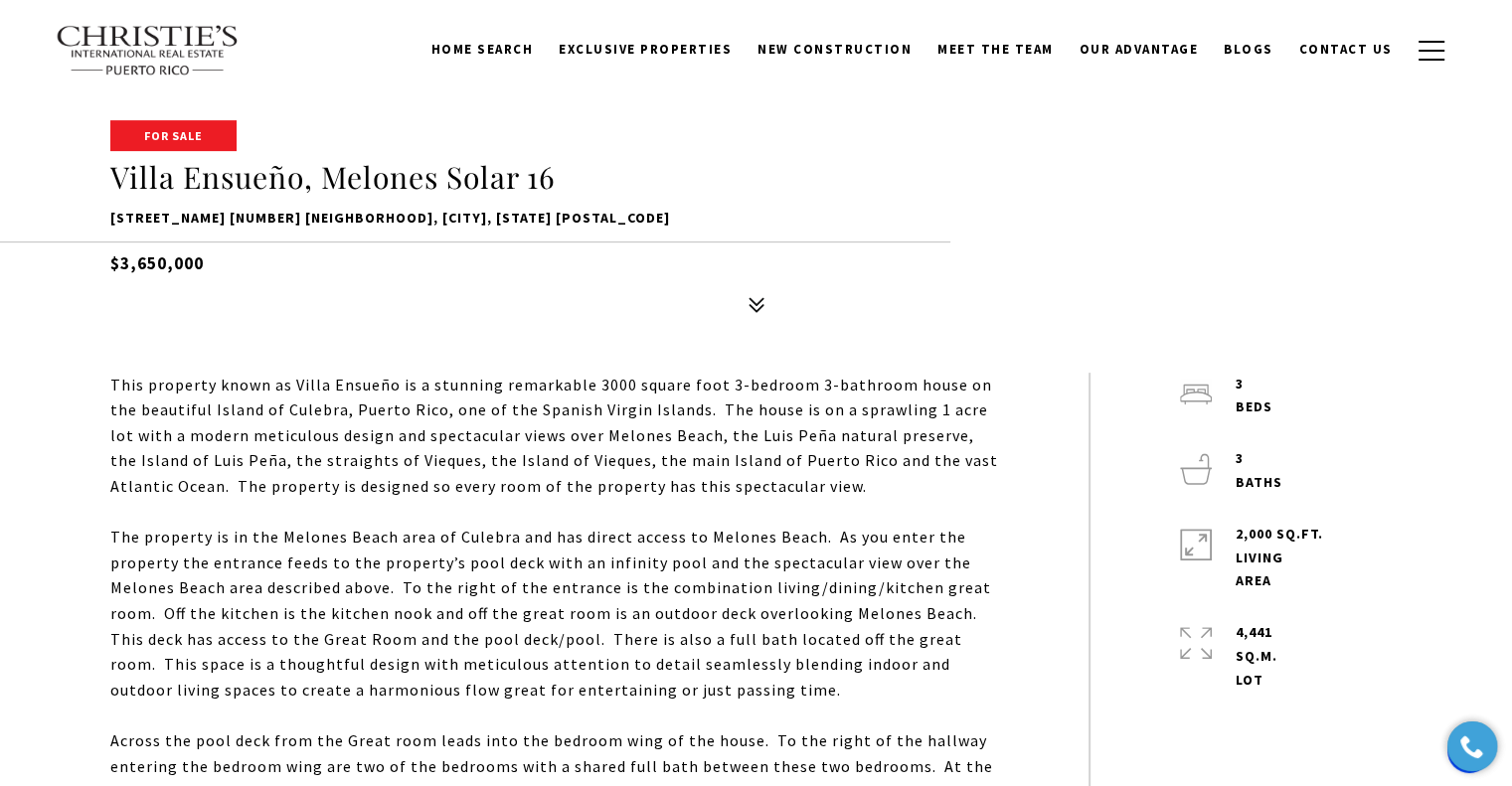 scroll, scrollTop: 0, scrollLeft: 0, axis: both 